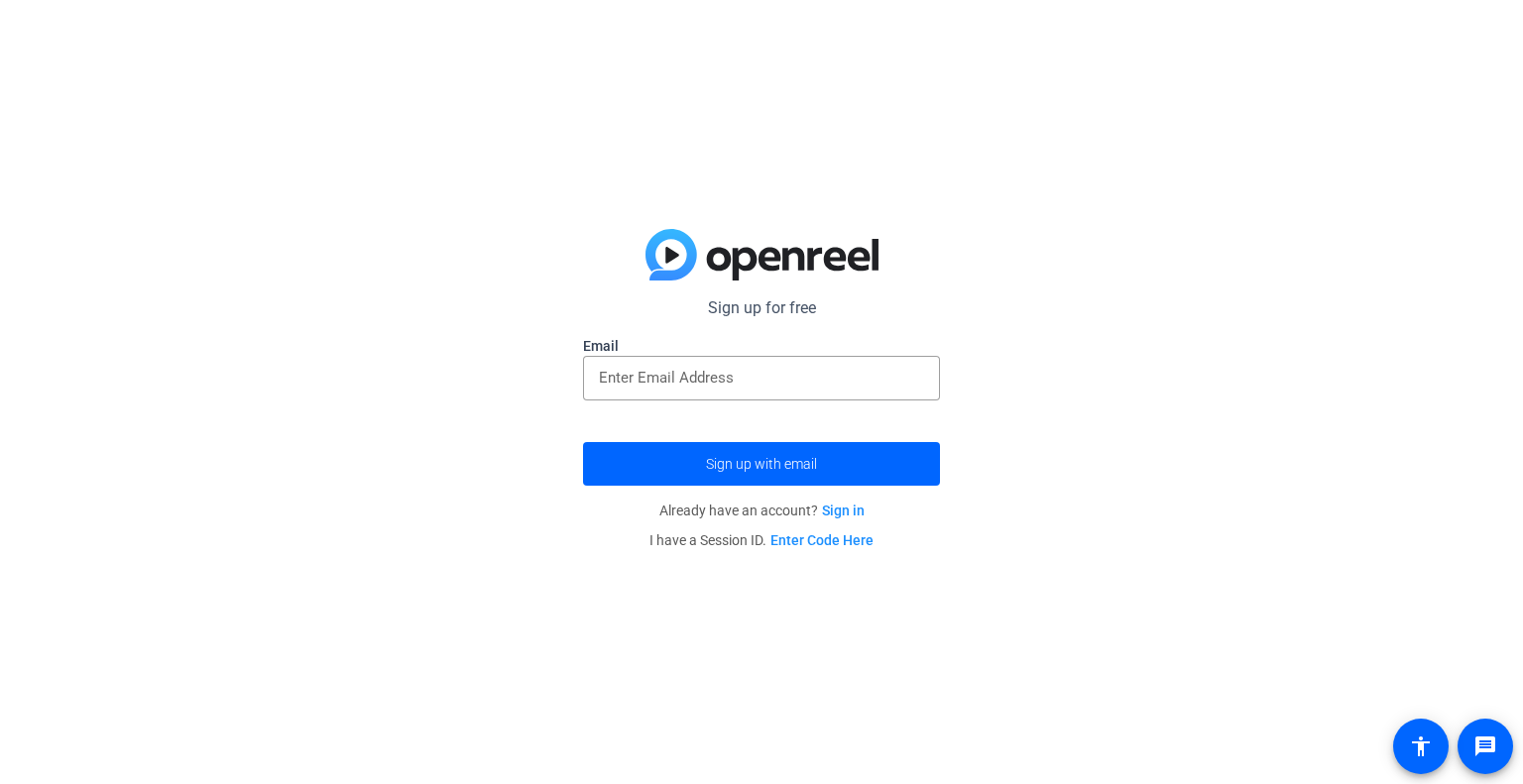 scroll, scrollTop: 0, scrollLeft: 0, axis: both 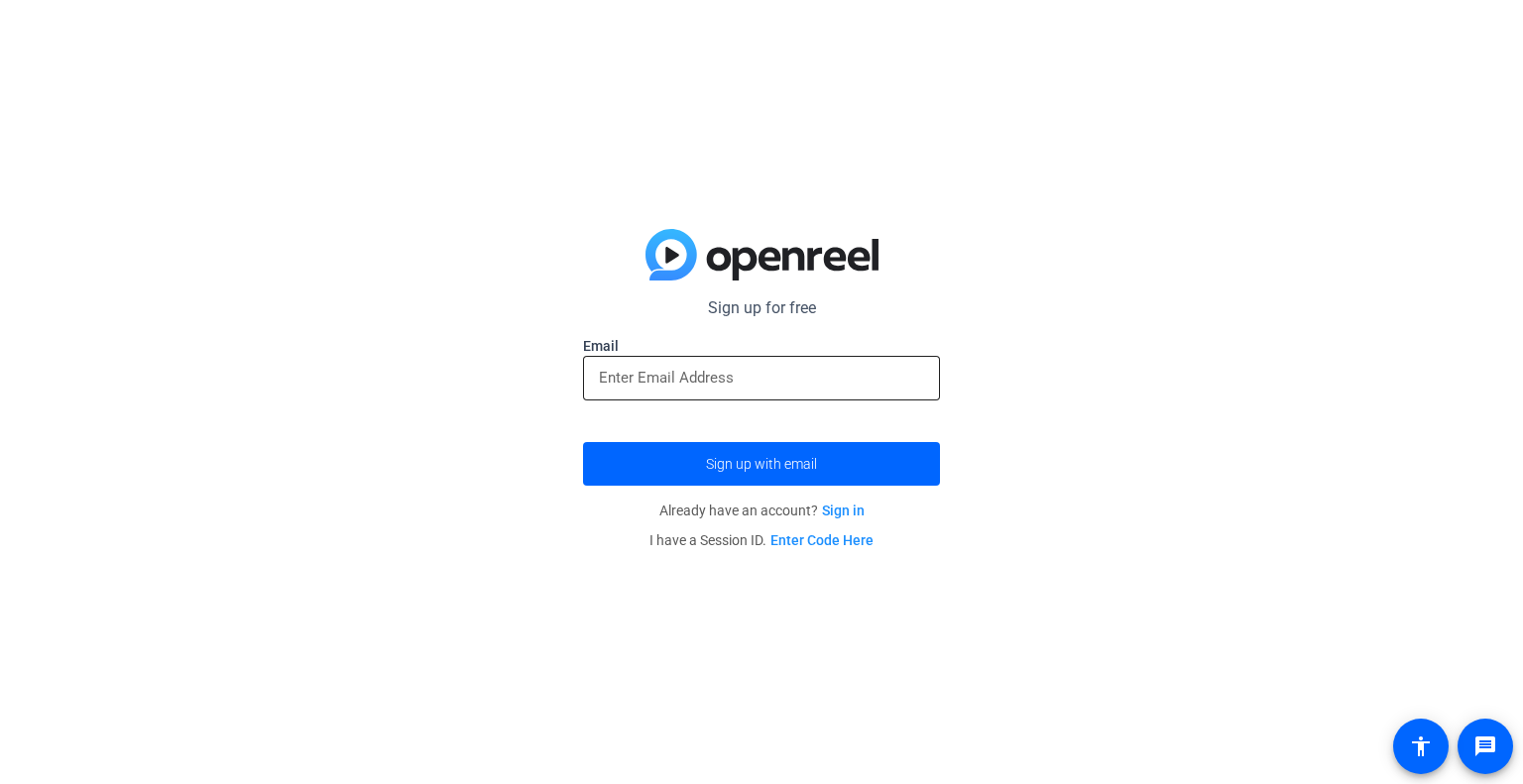 click at bounding box center (762, 378) 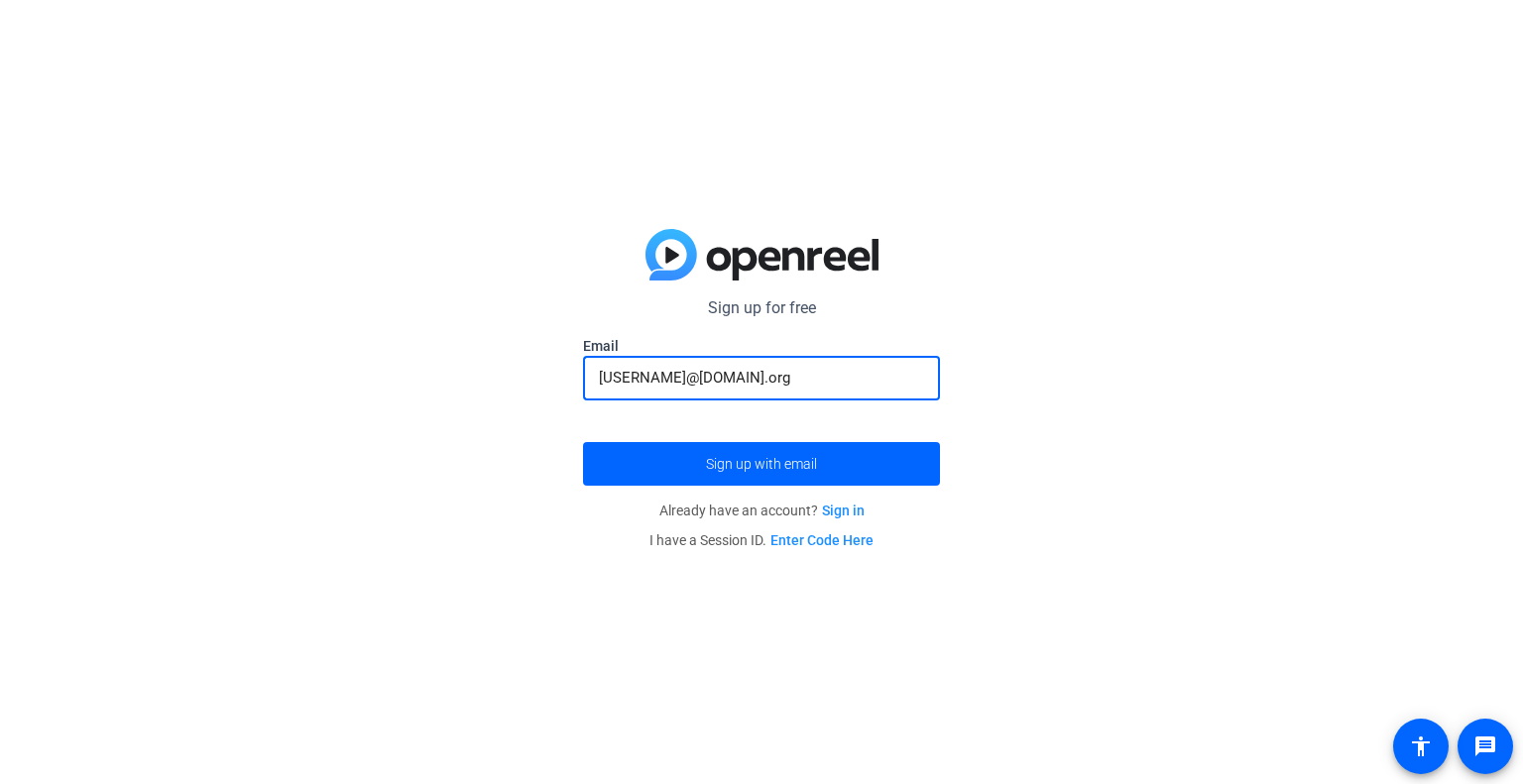 type on "[EMAIL]" 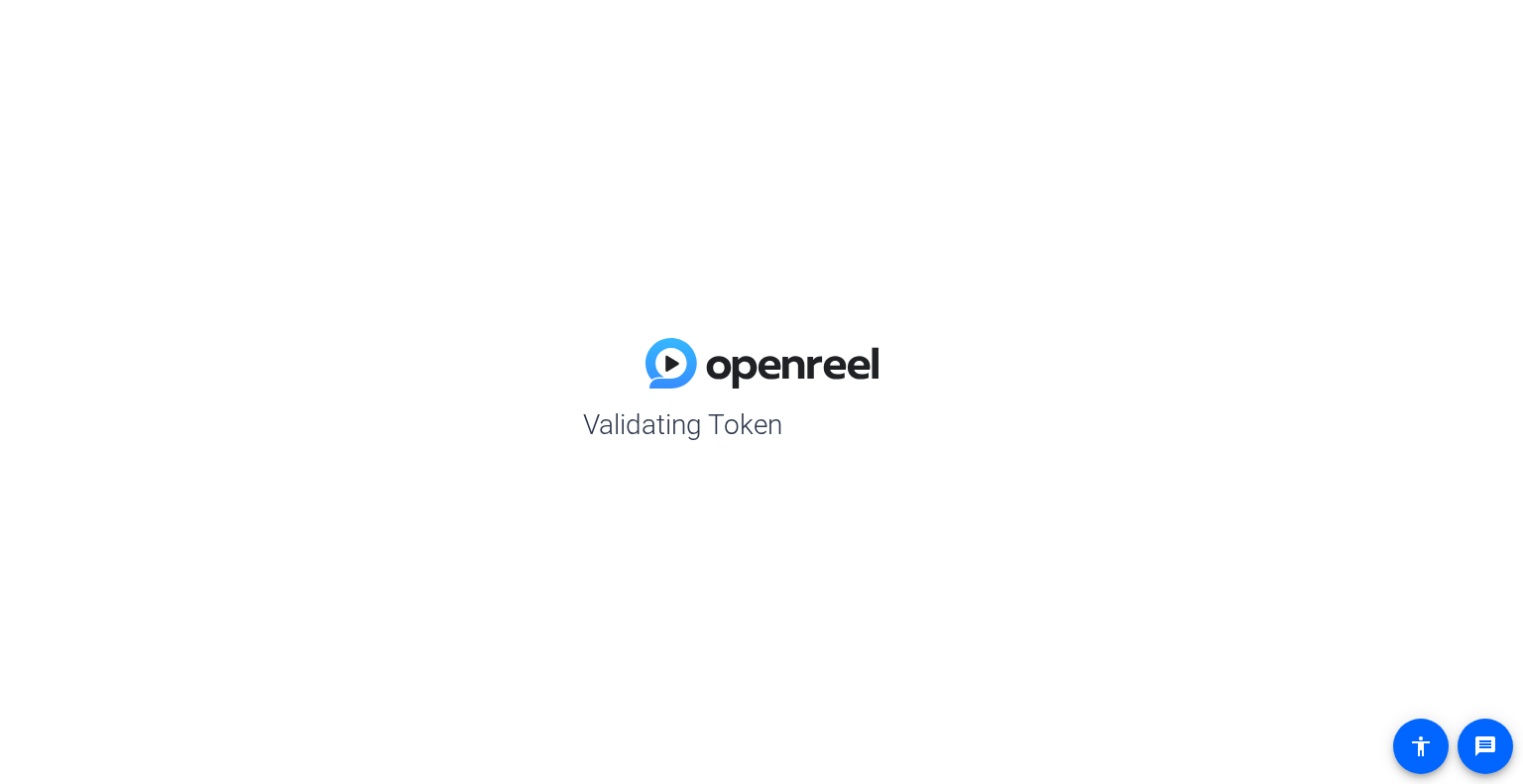 scroll, scrollTop: 0, scrollLeft: 0, axis: both 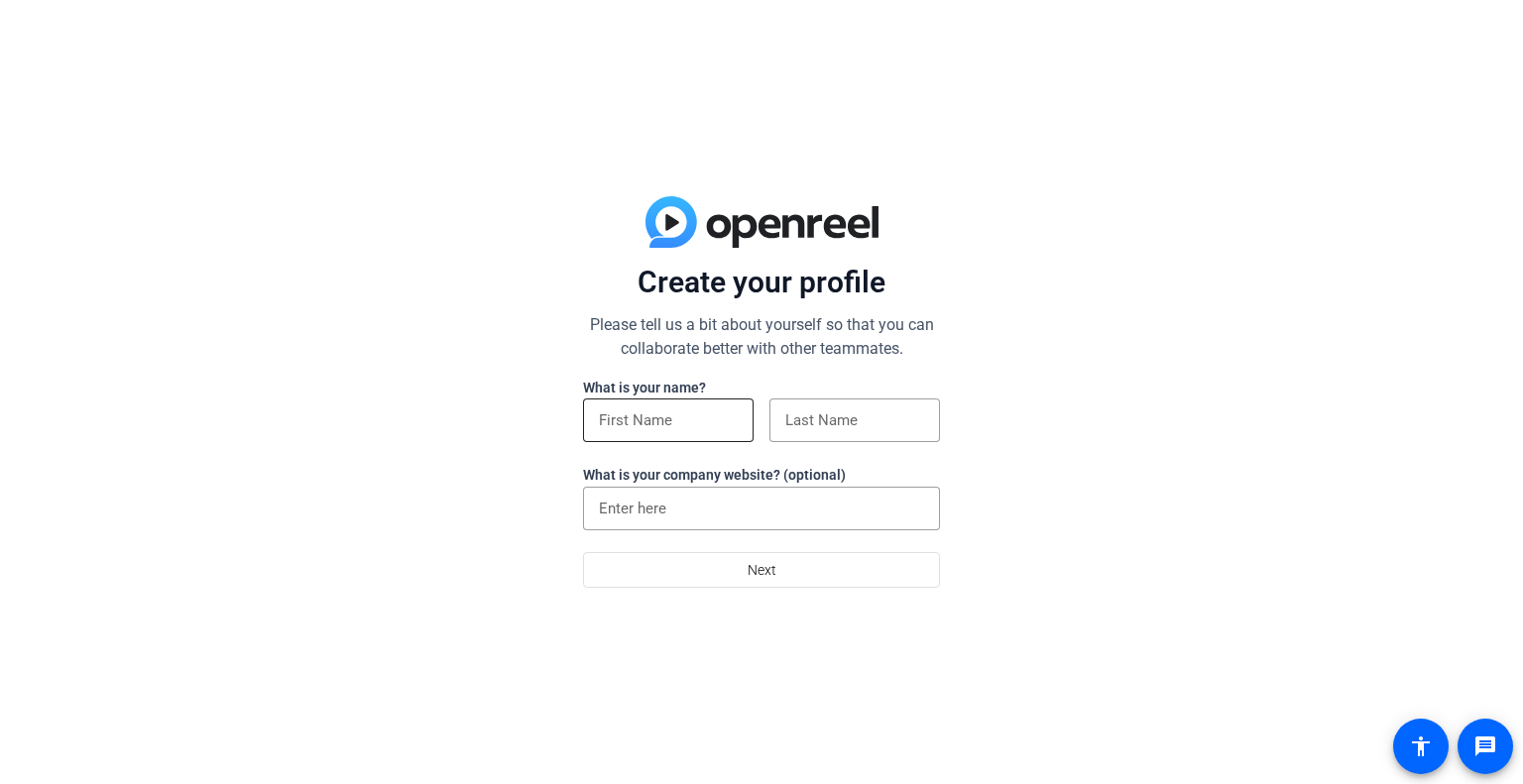 click 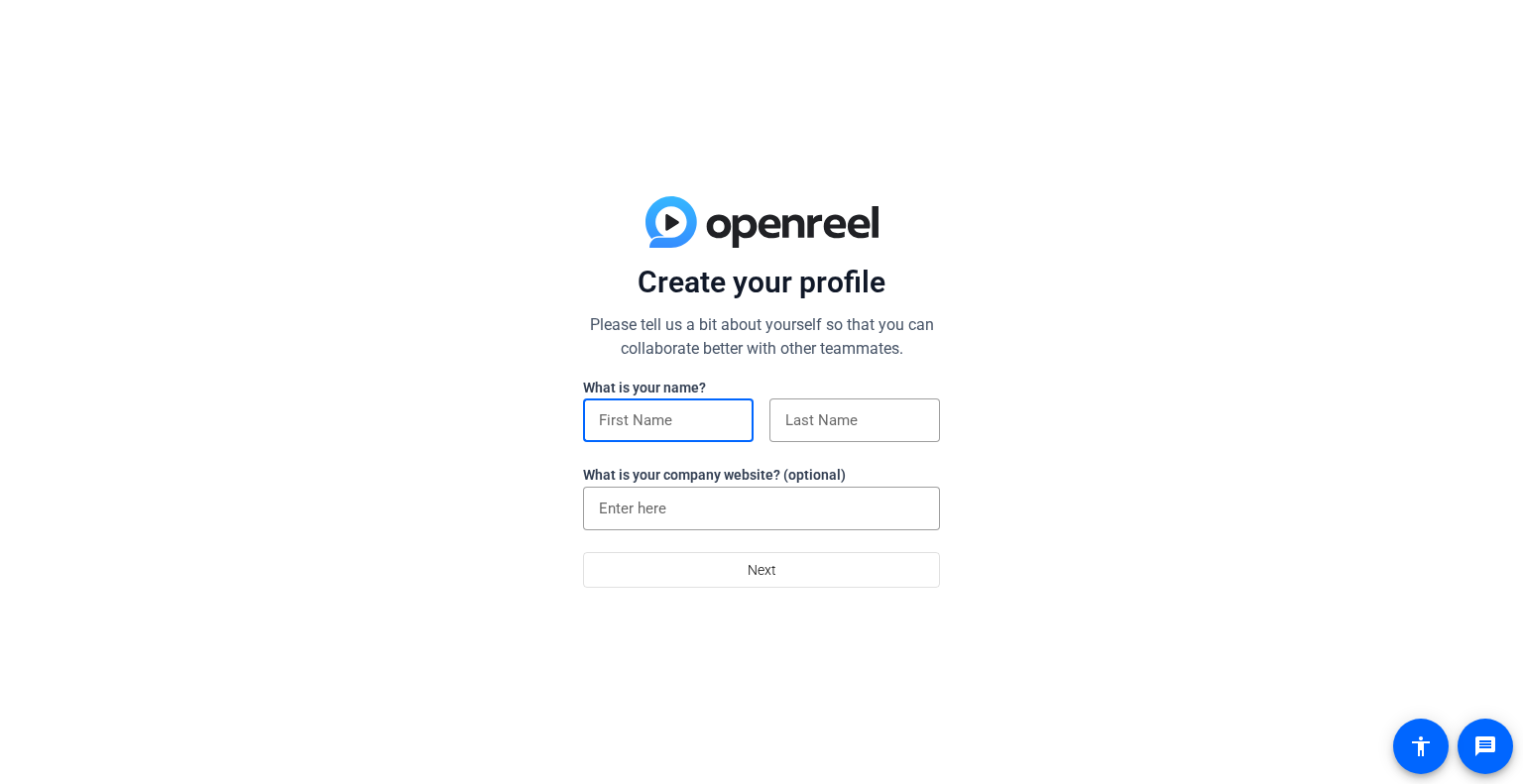 click 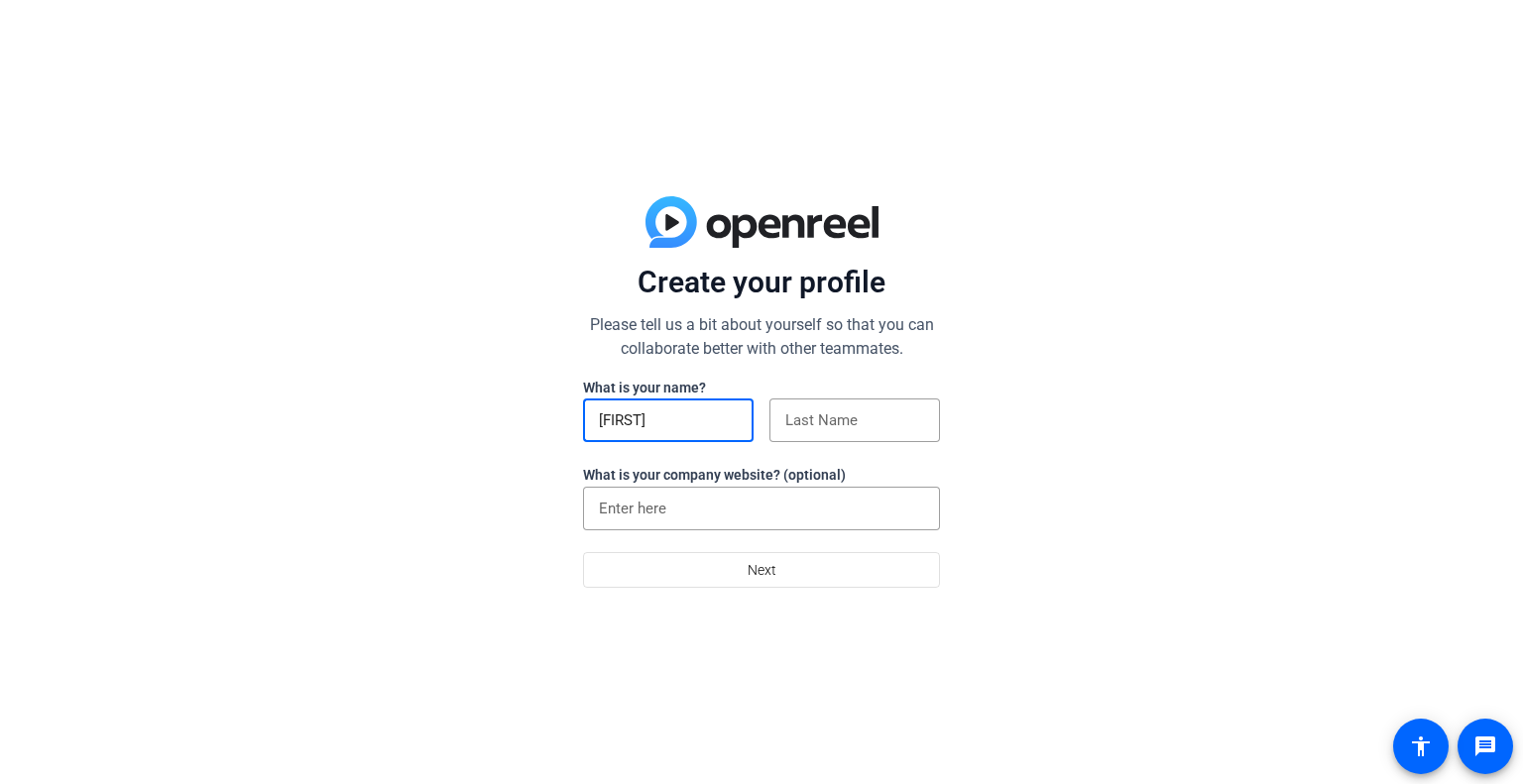 type on "[FIRST]" 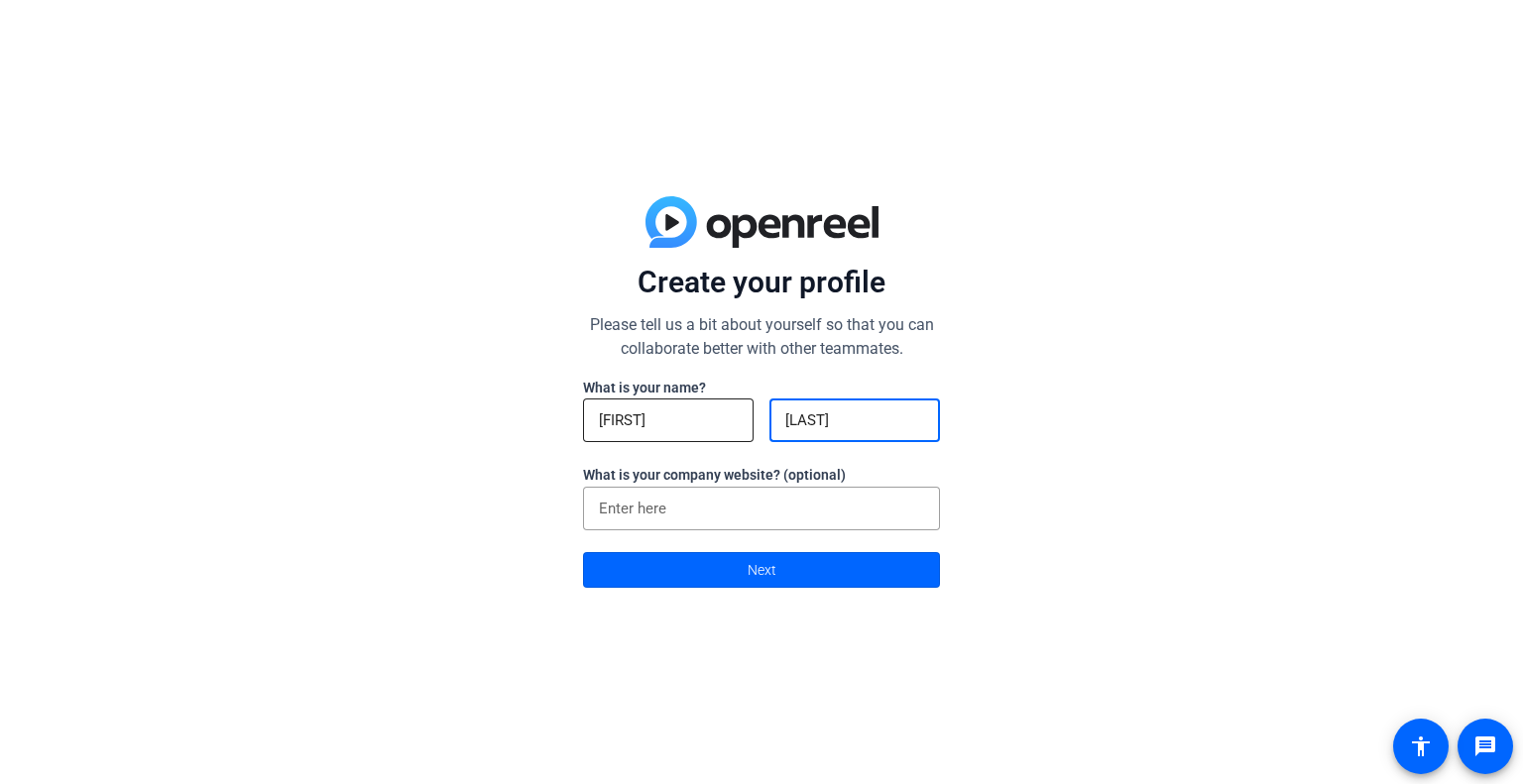 type on "[LAST]" 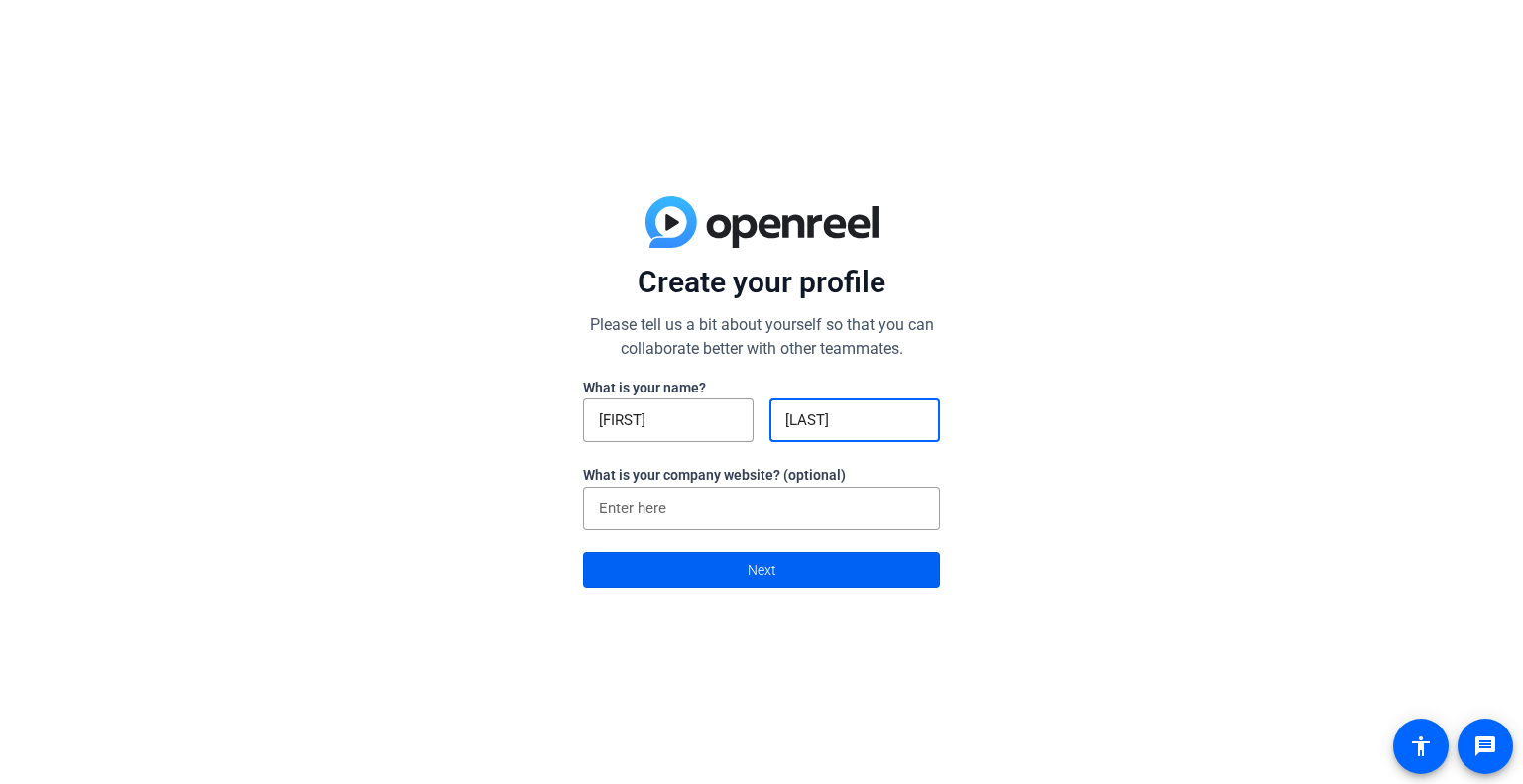 click 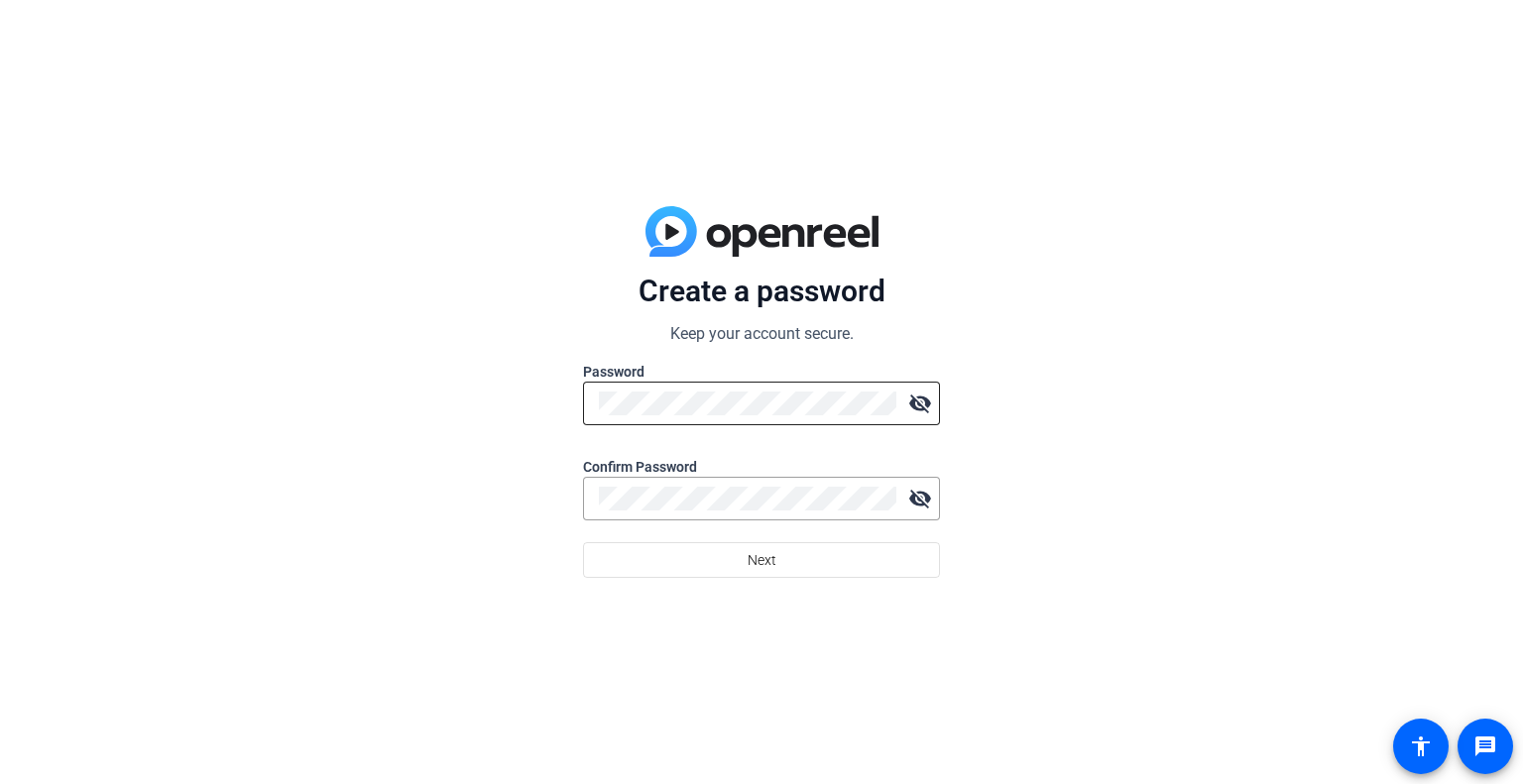 click 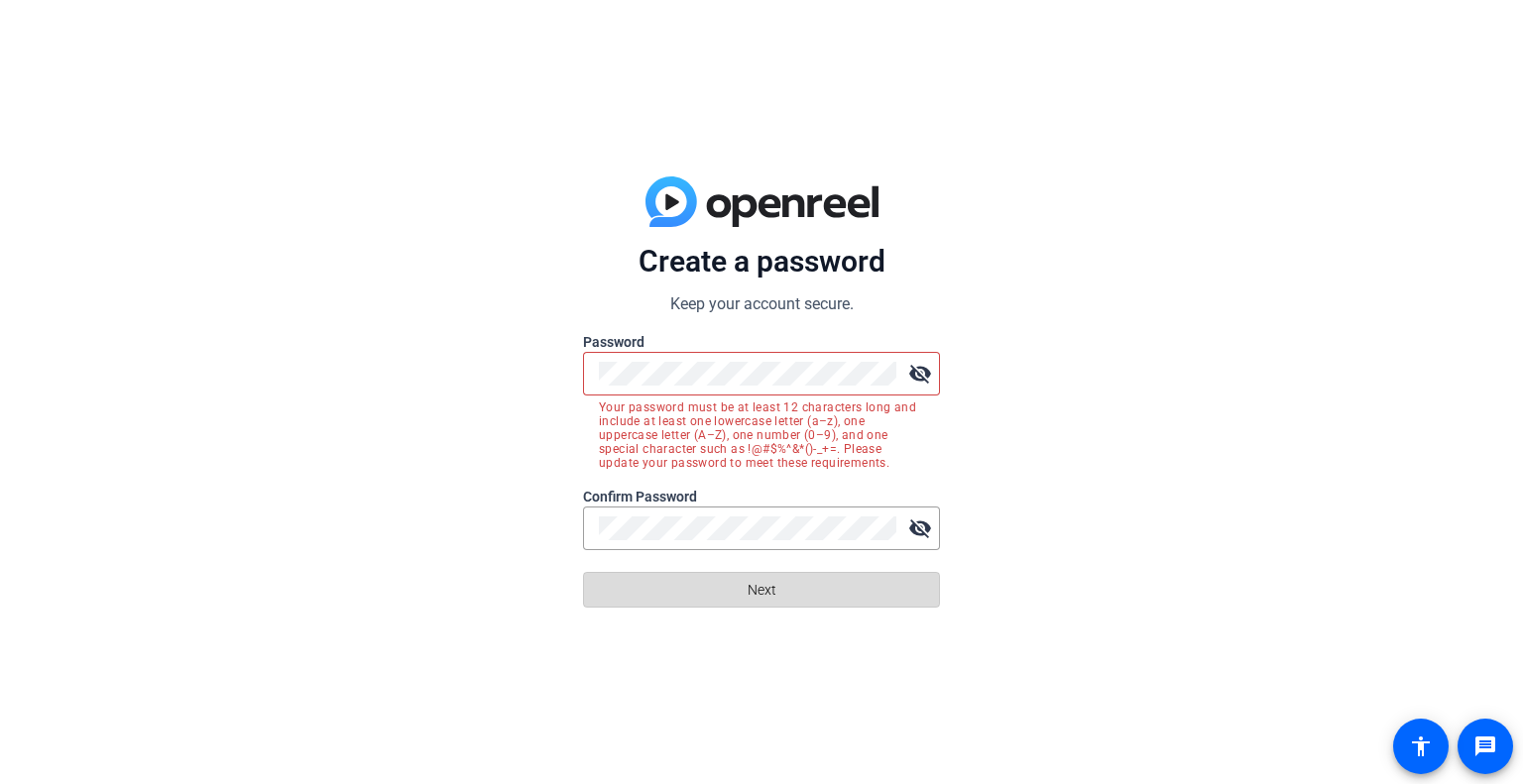 click 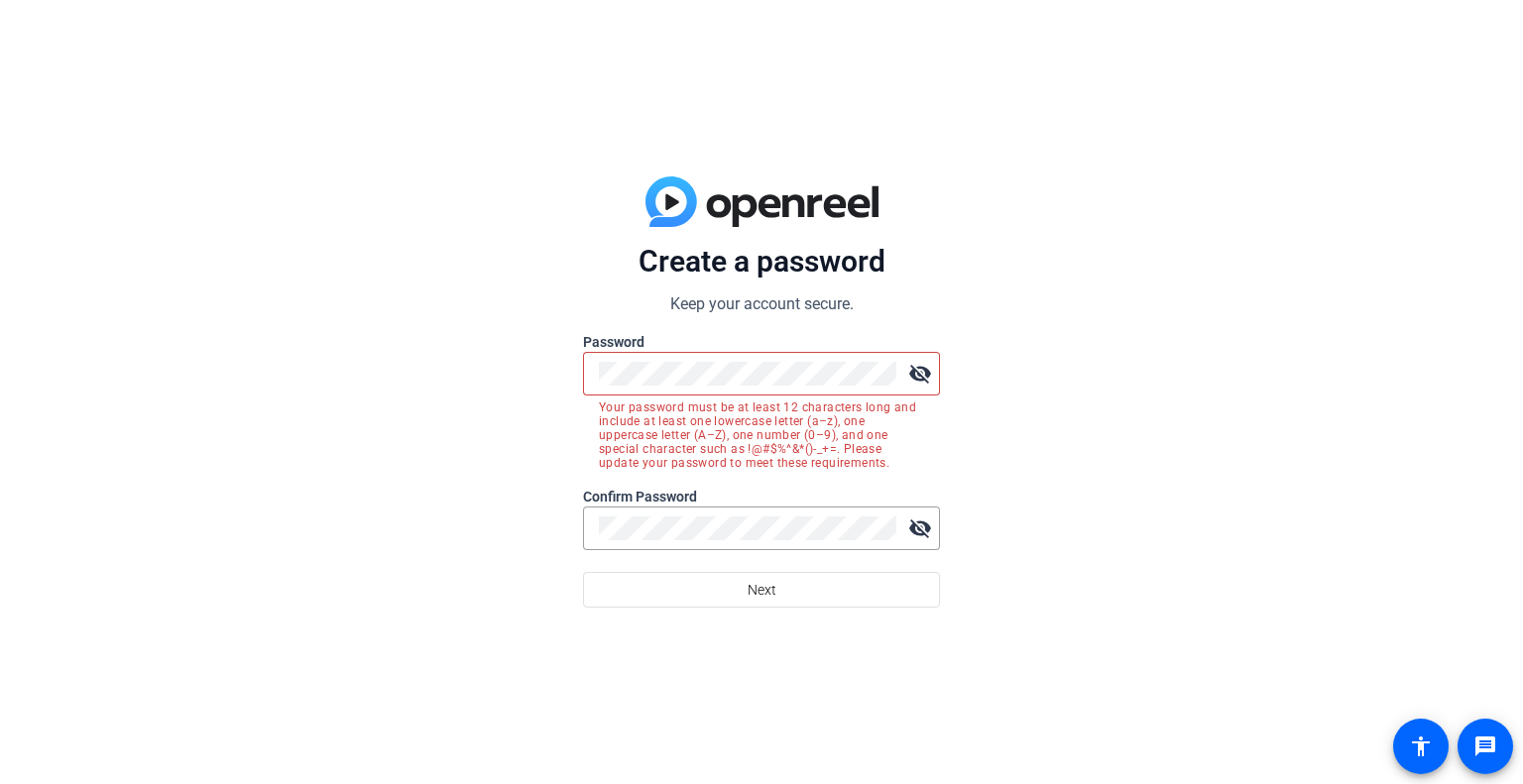 click on "visibility_off" 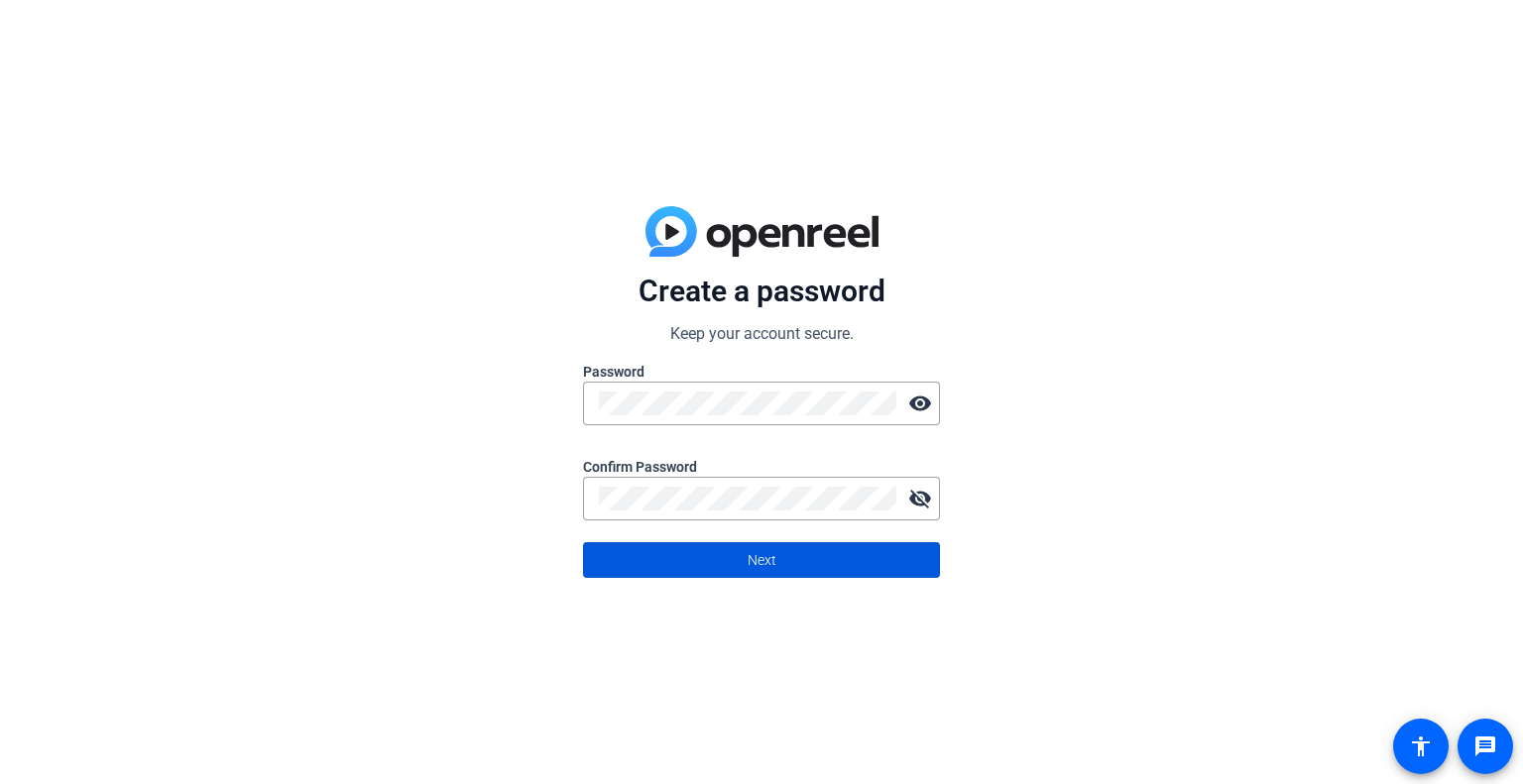 click 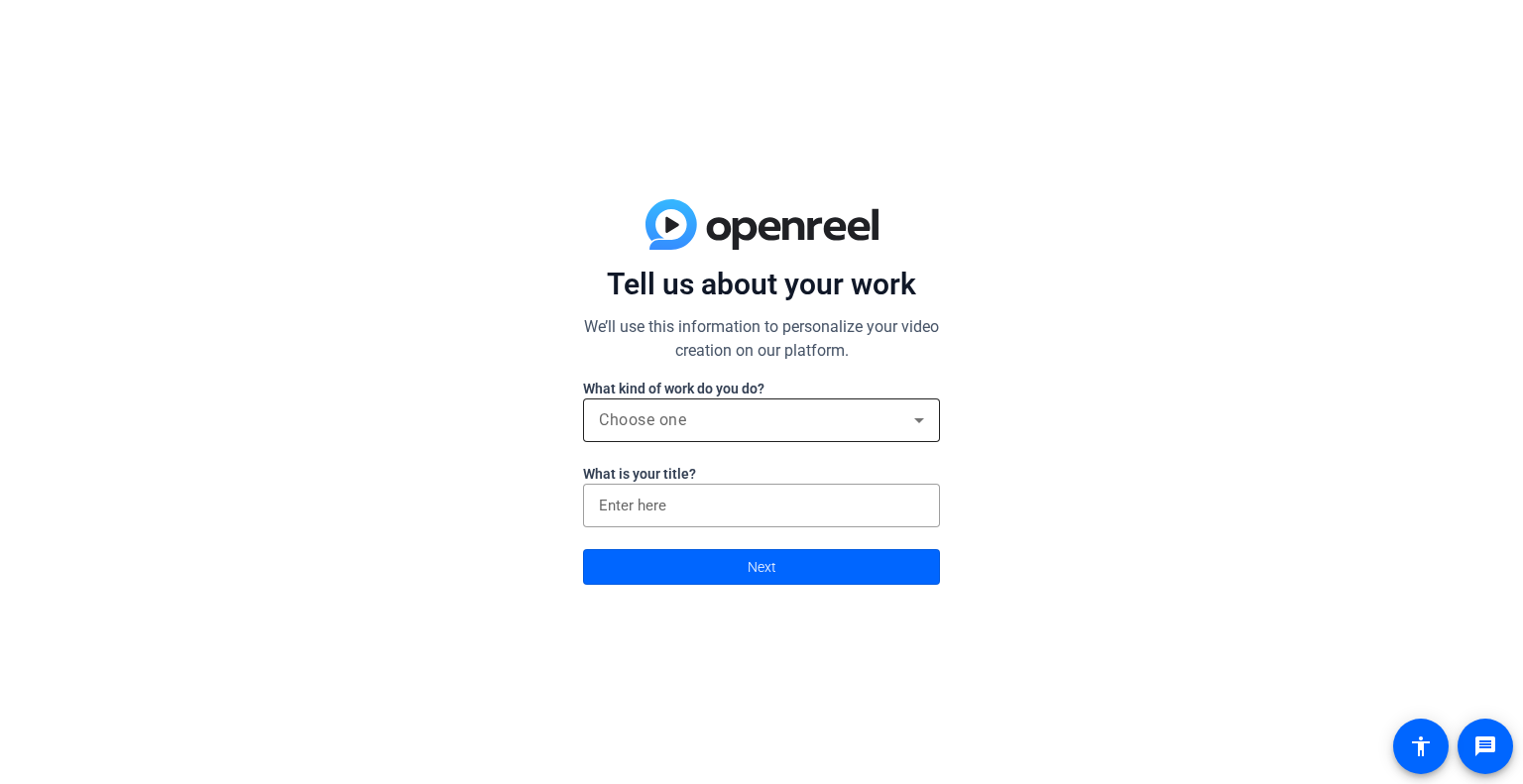 click on "Choose one" at bounding box center [757, 420] 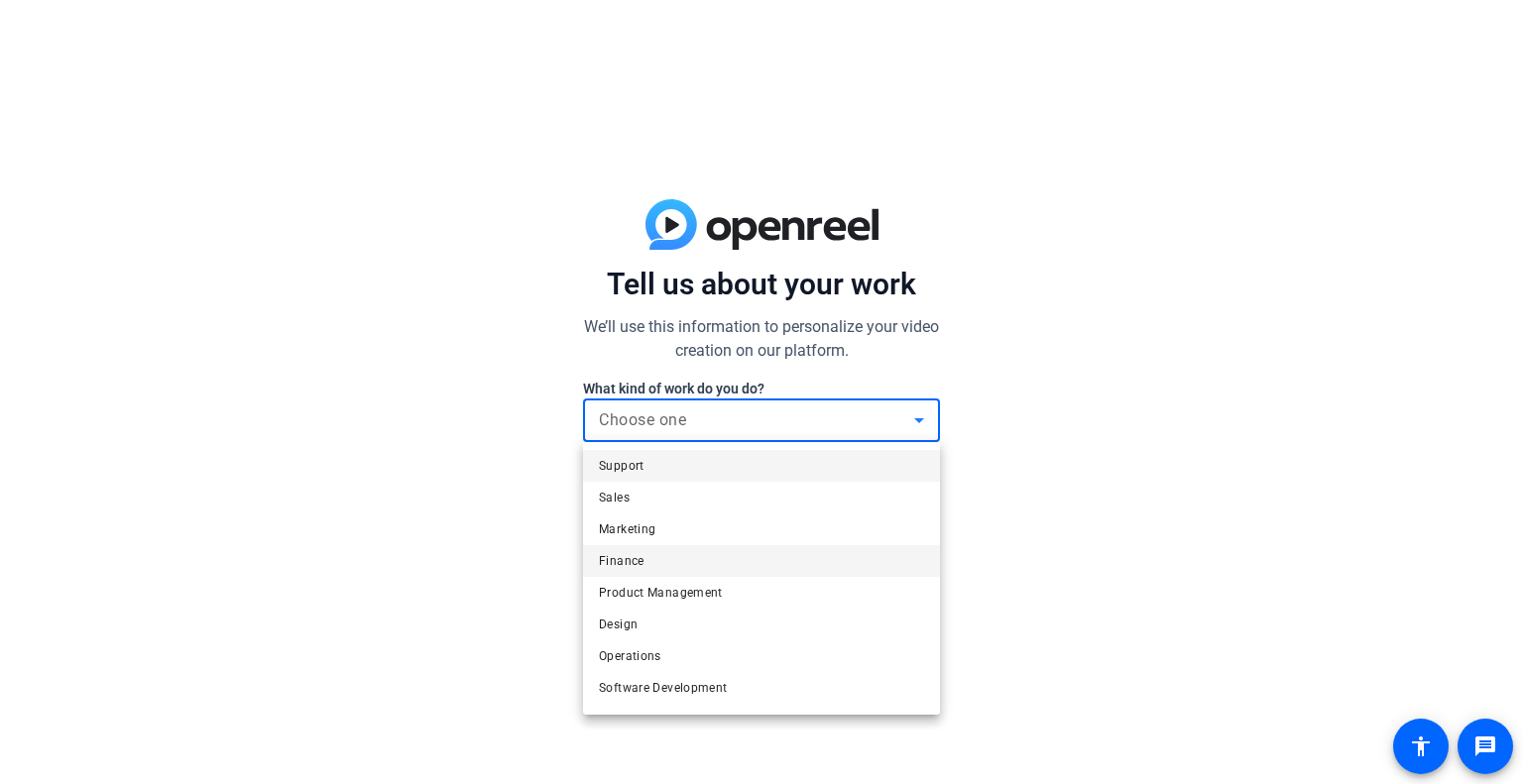 scroll, scrollTop: 1, scrollLeft: 0, axis: vertical 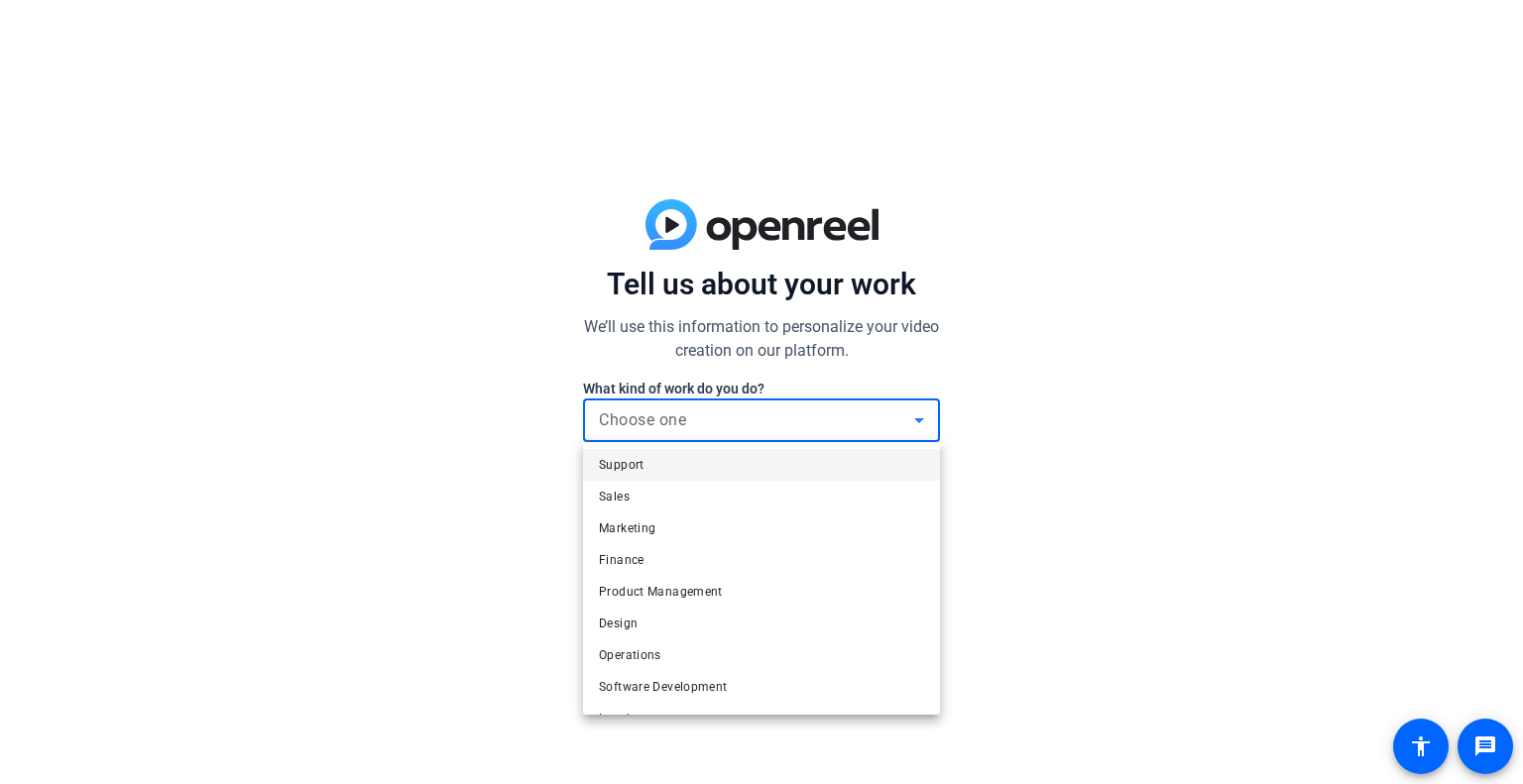 click at bounding box center [762, 392] 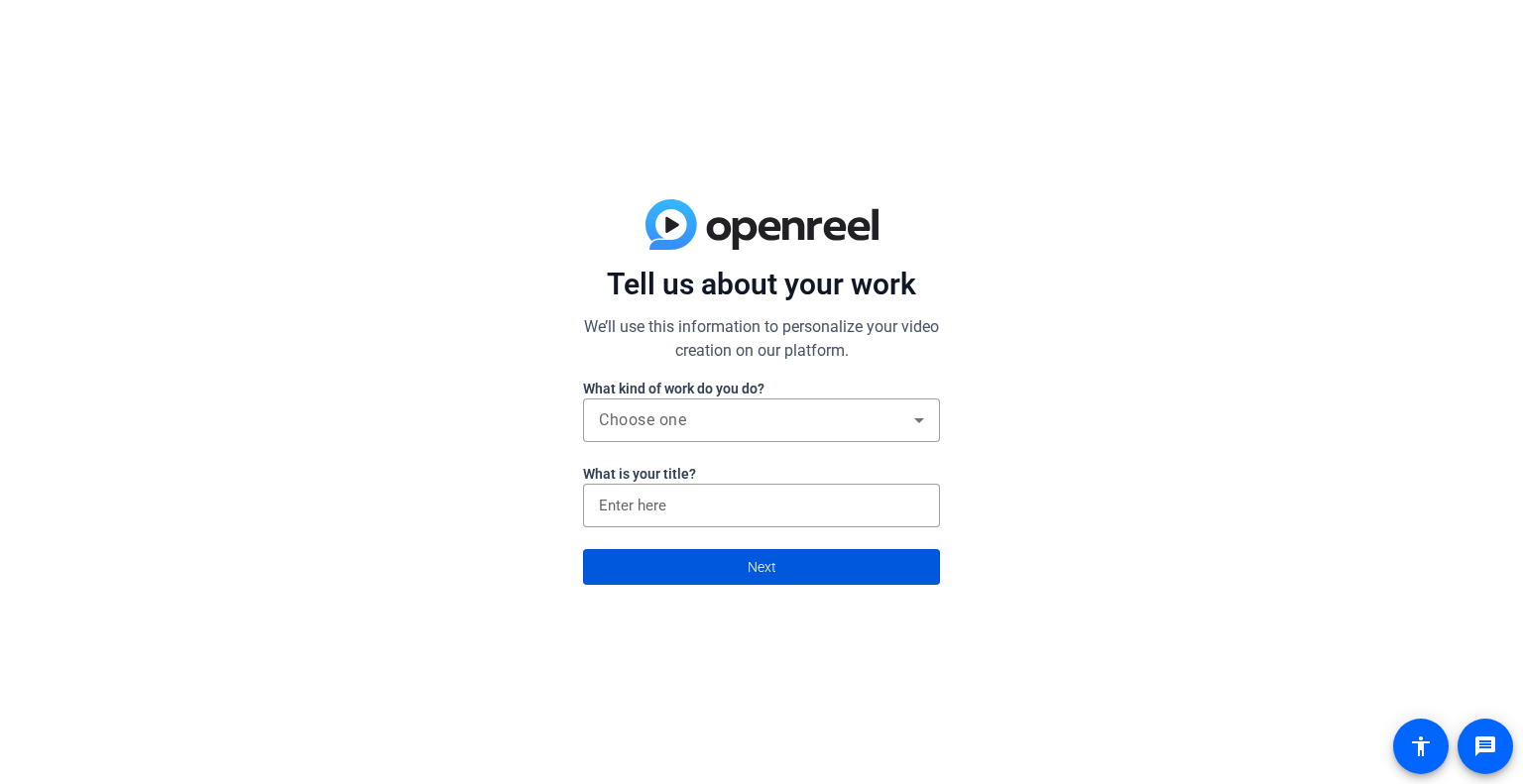 click 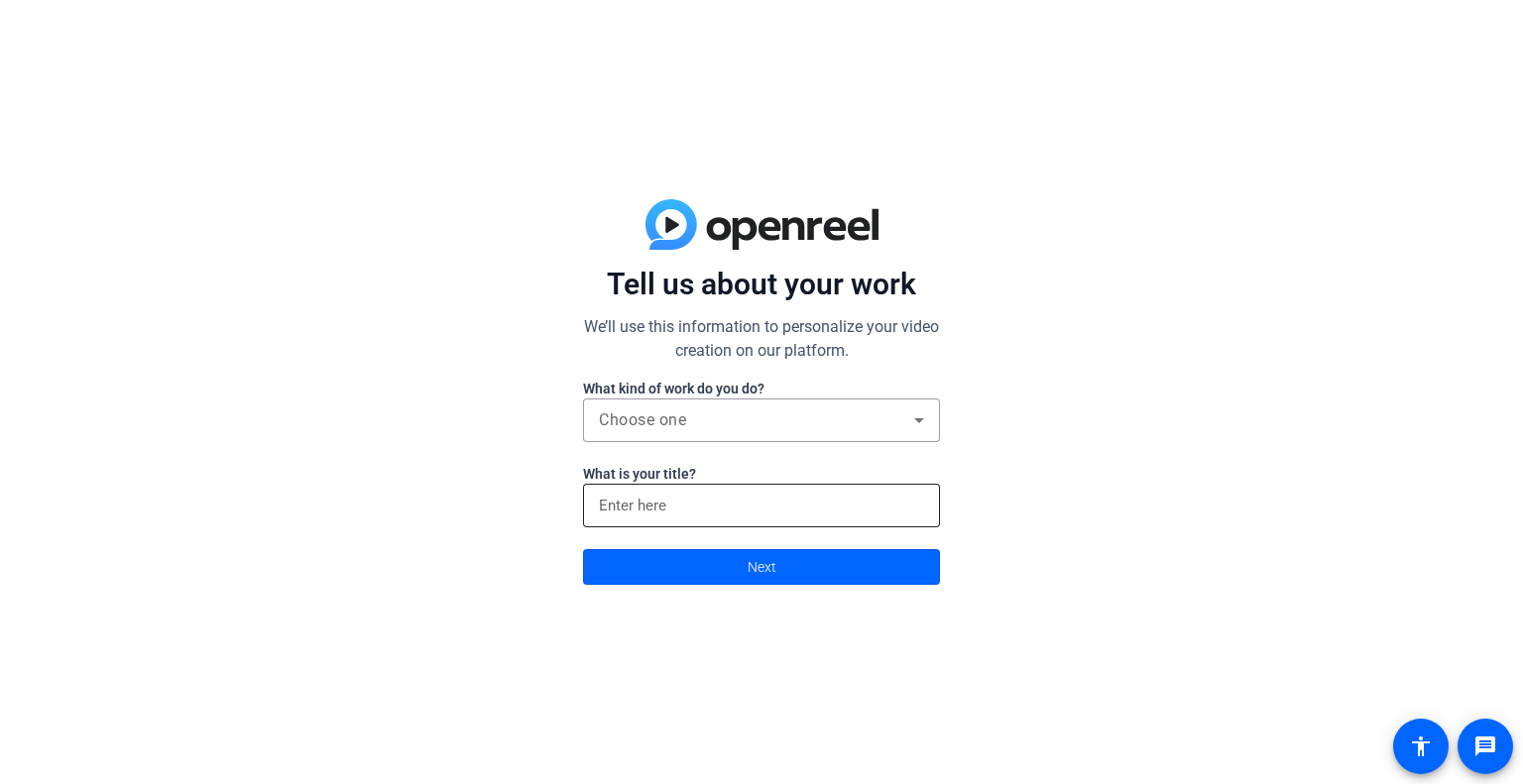 click at bounding box center (762, 505) 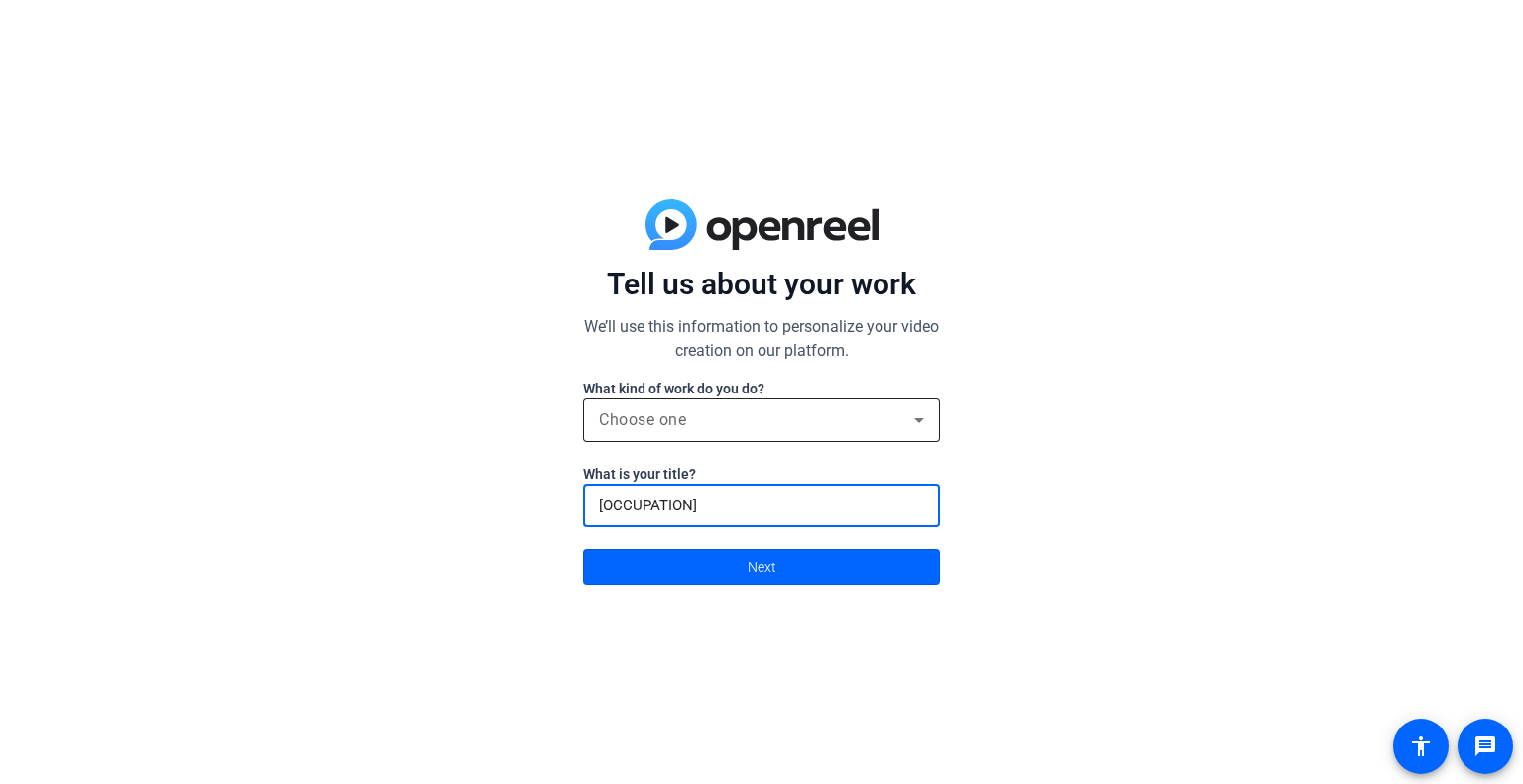 type on "[OCCUPATION]" 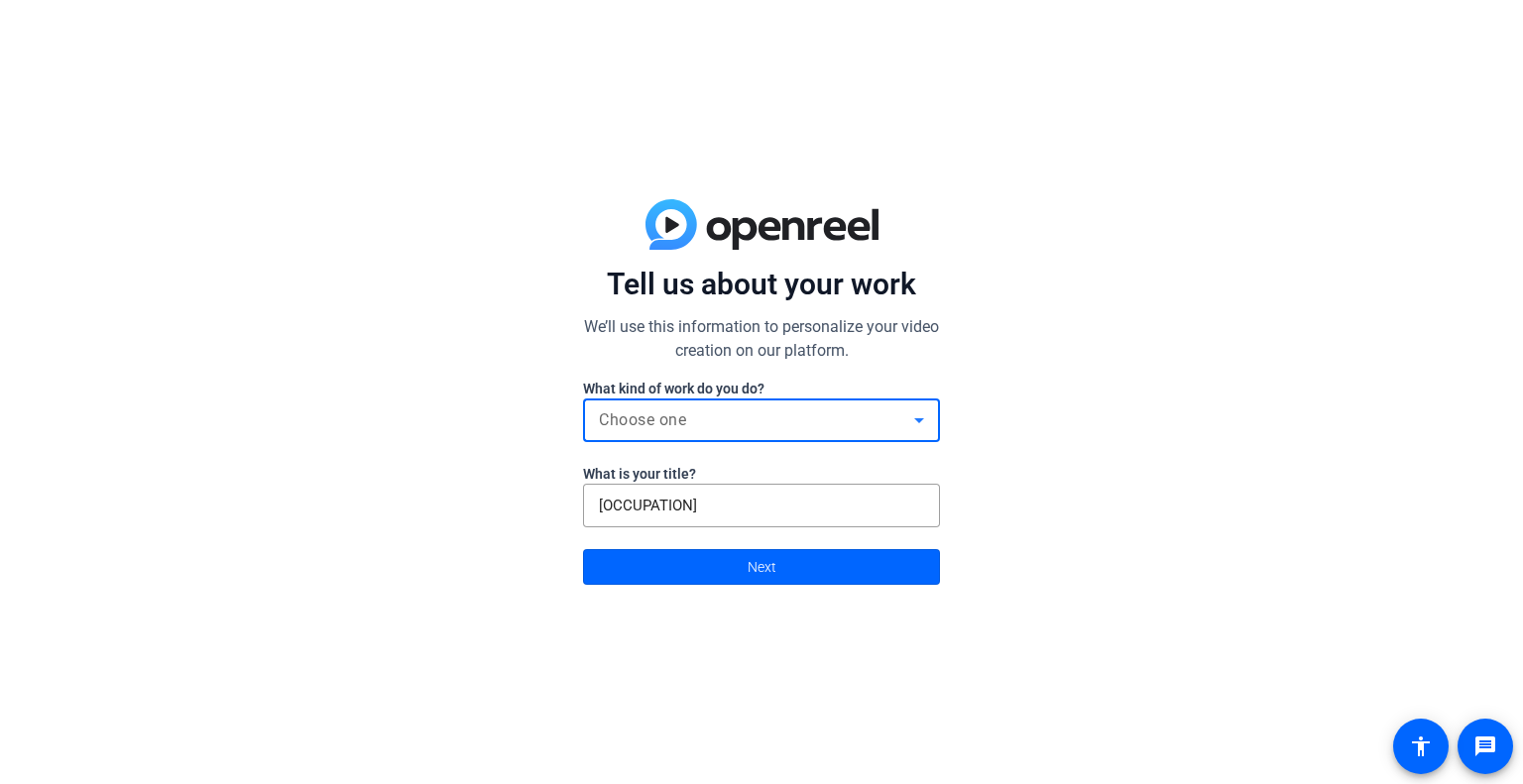 click on "Choose one" at bounding box center (757, 420) 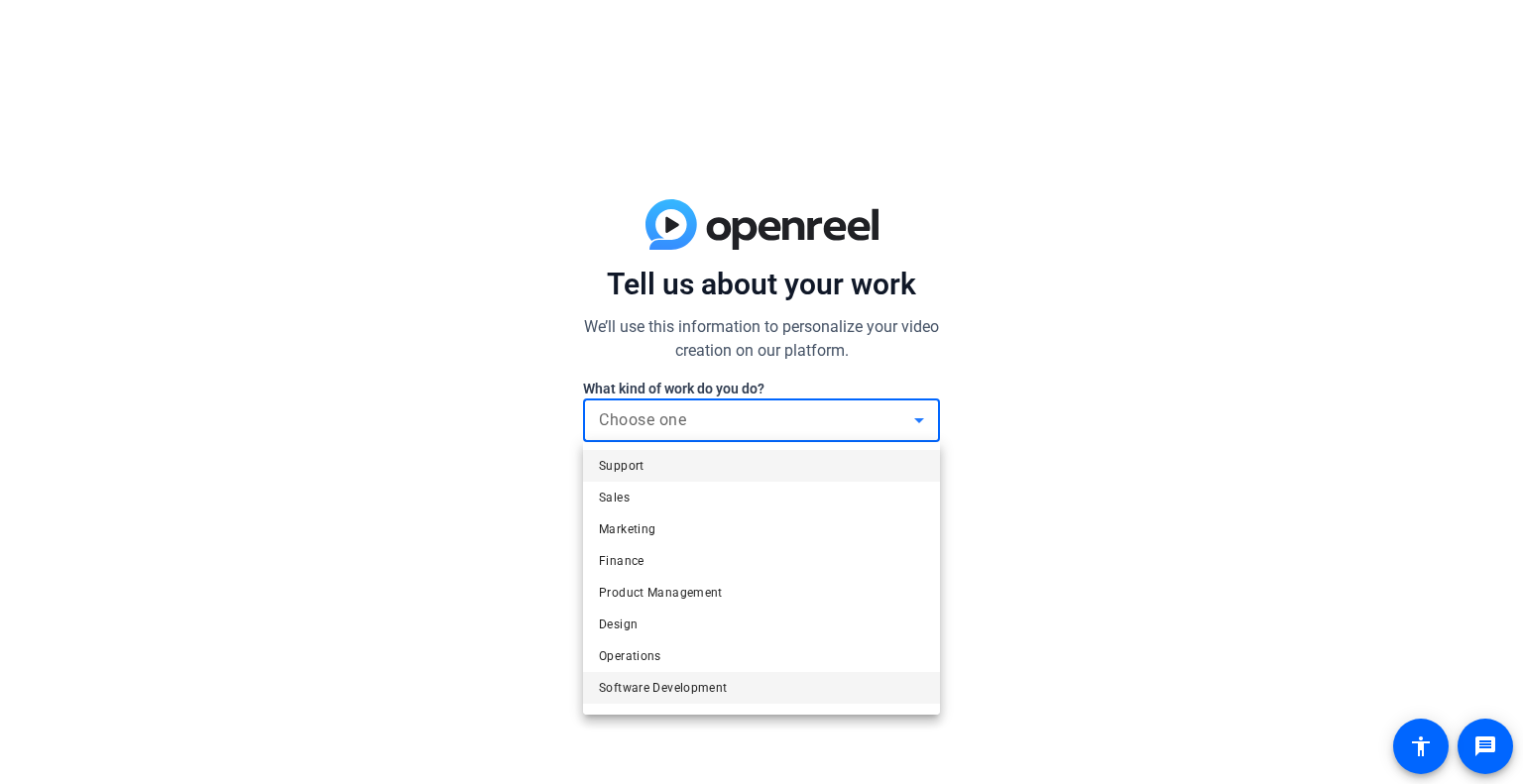 scroll, scrollTop: 59, scrollLeft: 0, axis: vertical 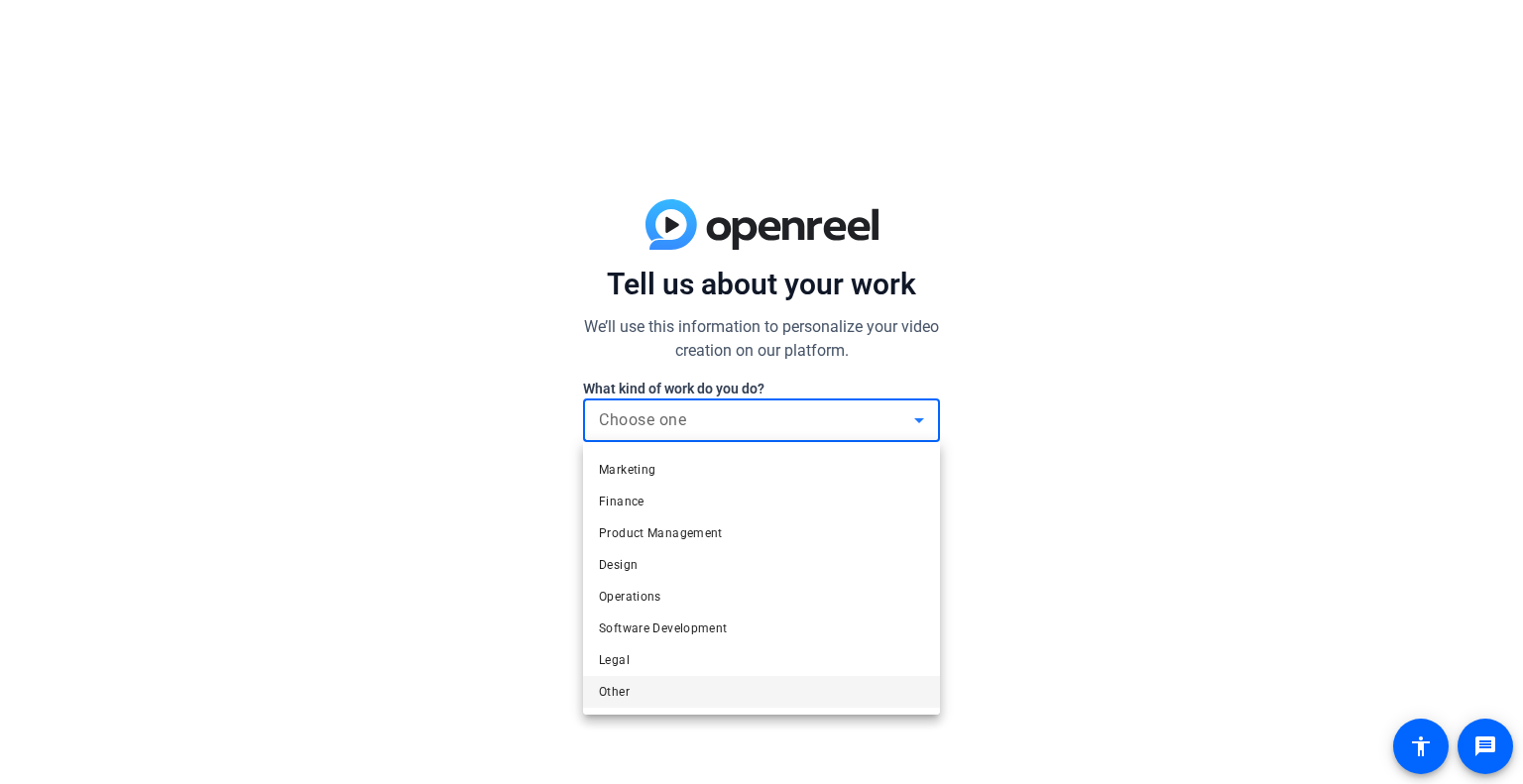 click on "Other" at bounding box center (762, 692) 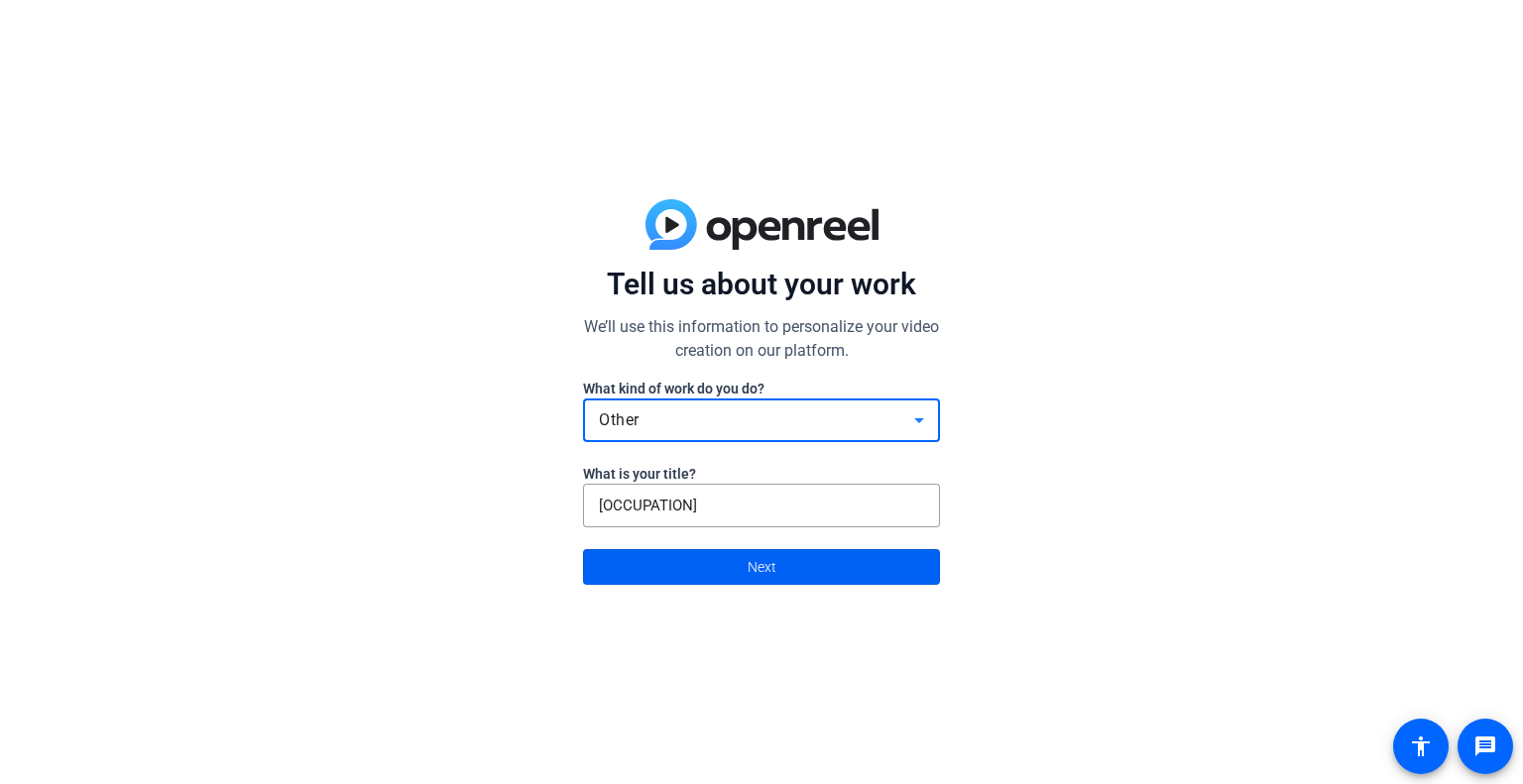 click 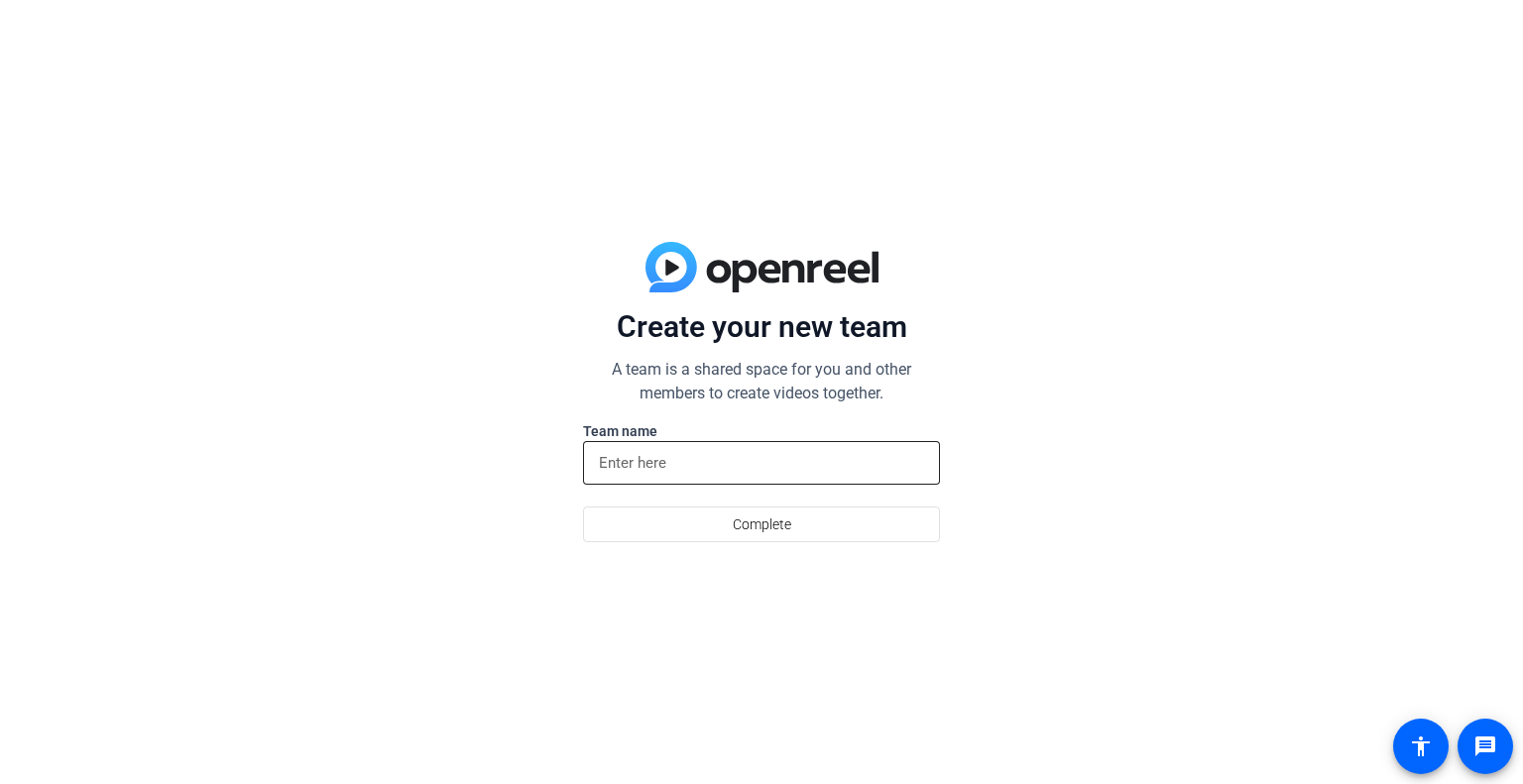 click at bounding box center (762, 463) 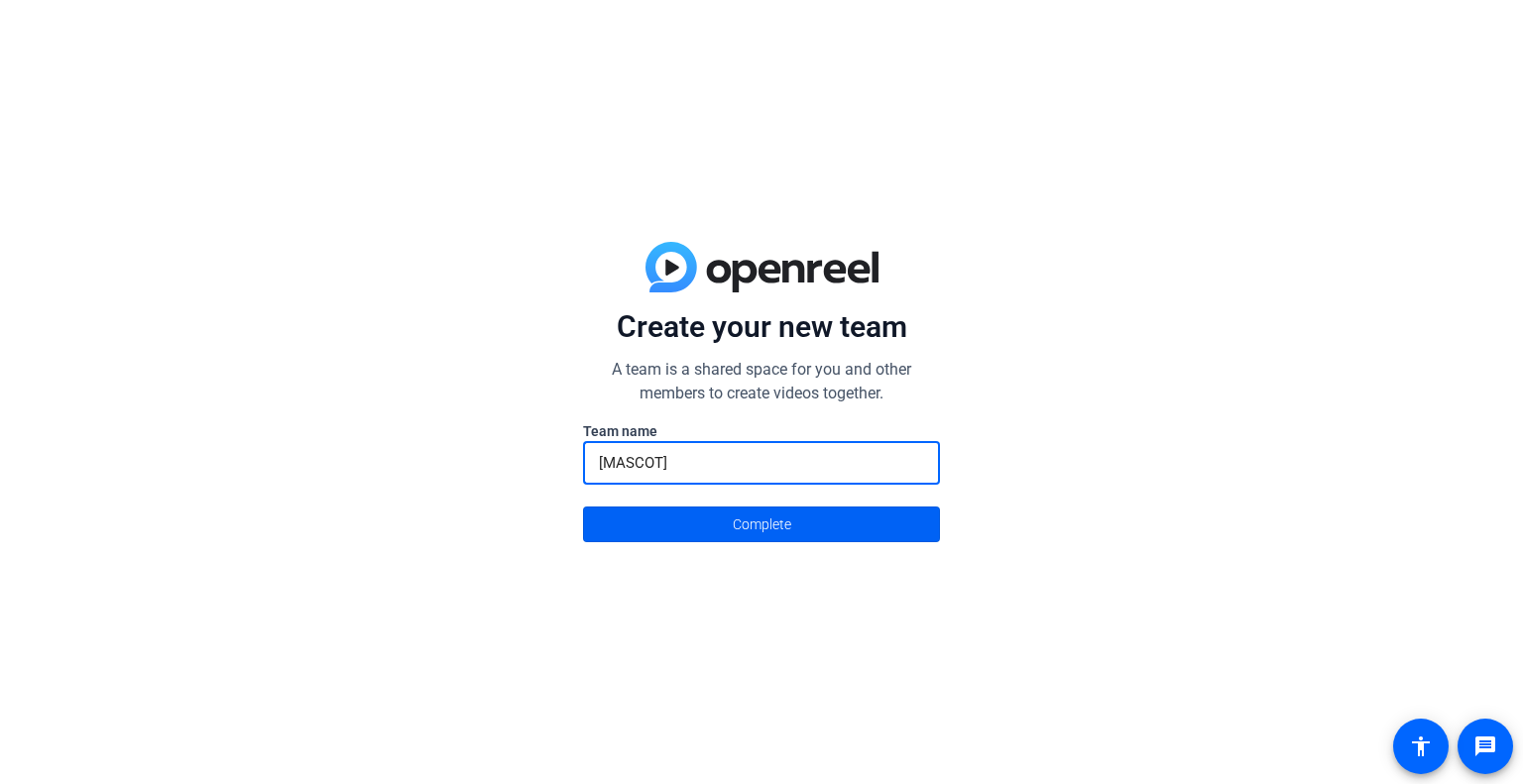 type on "[MASCOT]" 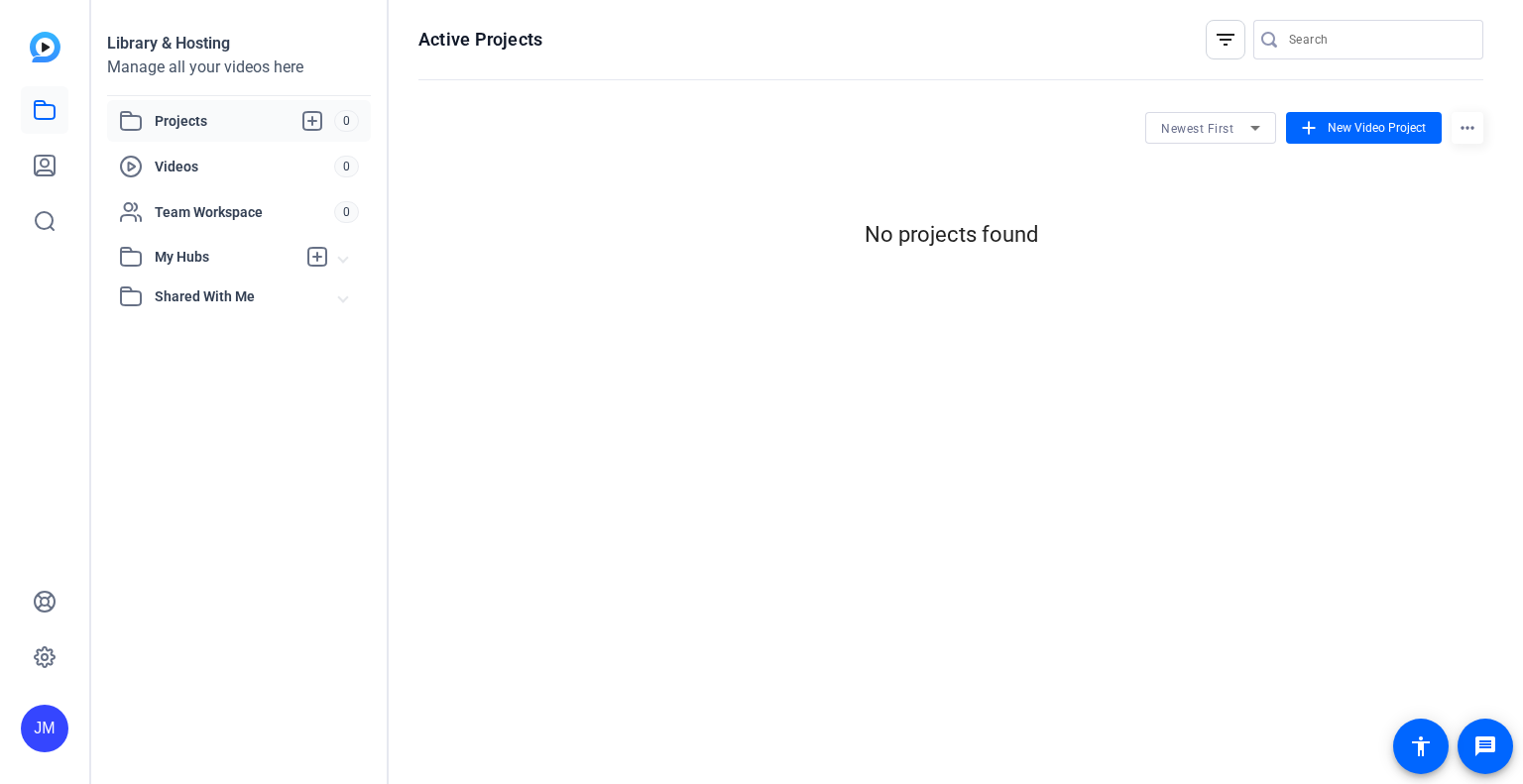 scroll, scrollTop: 0, scrollLeft: 0, axis: both 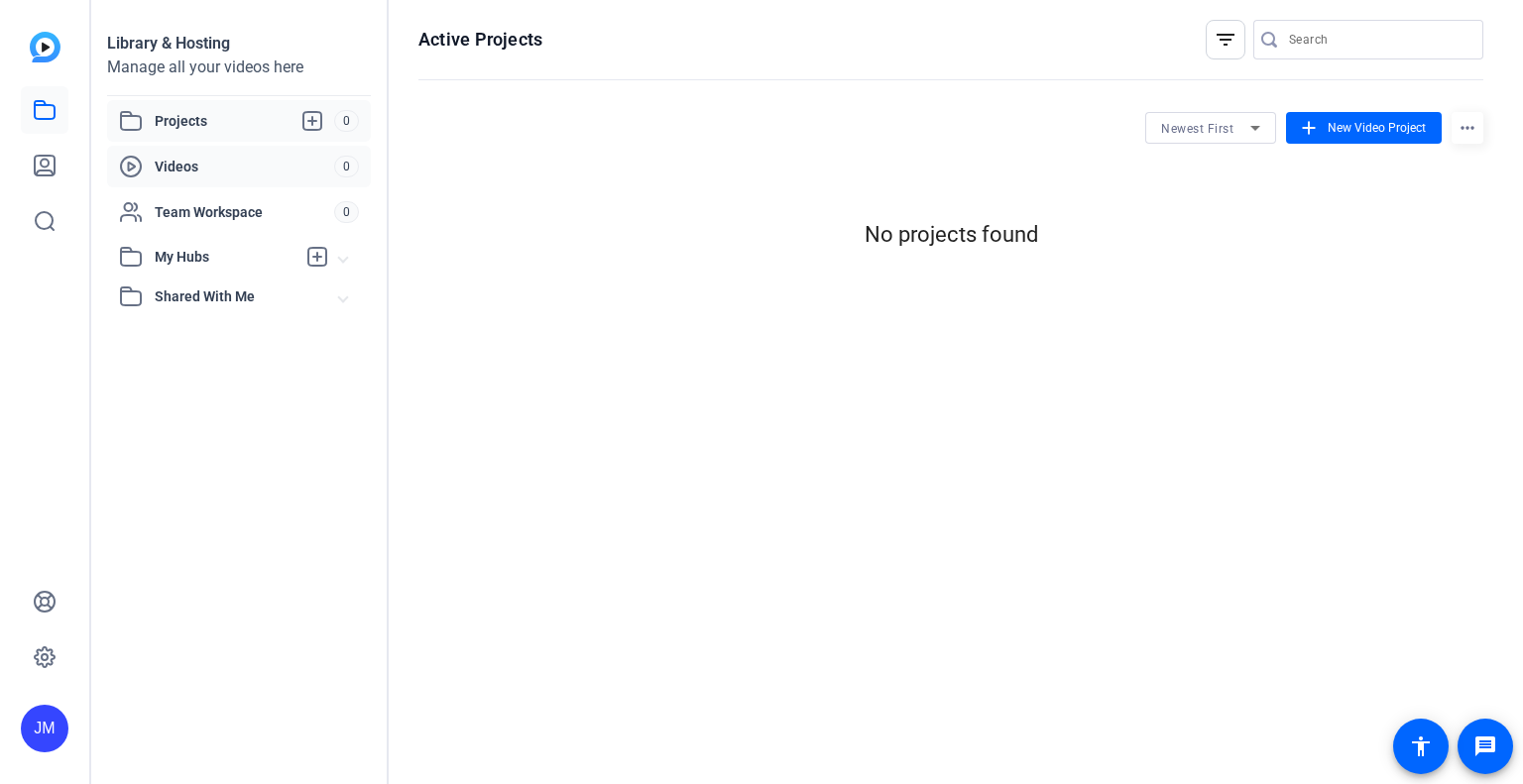 click on "Videos" 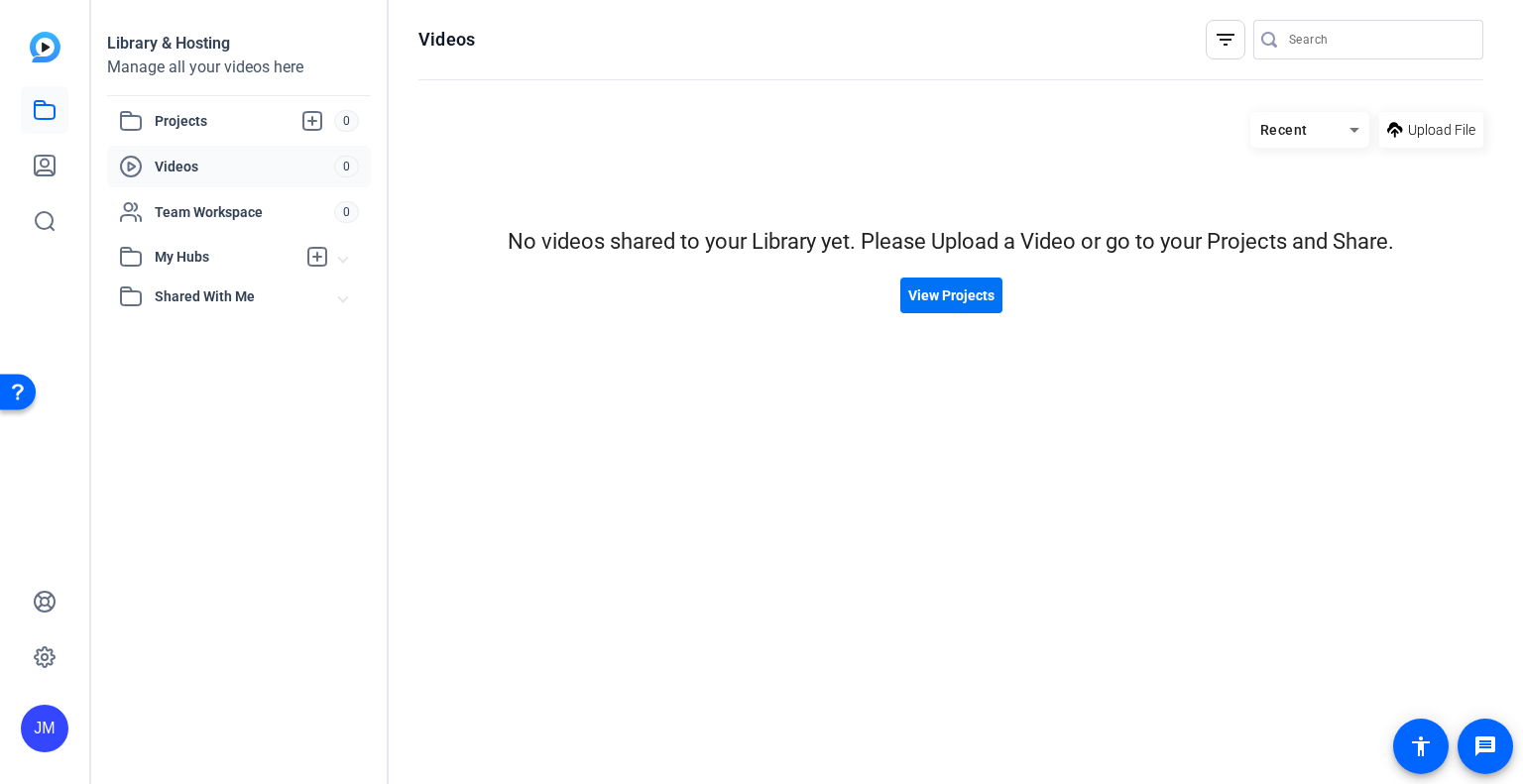 click on "View Projects" 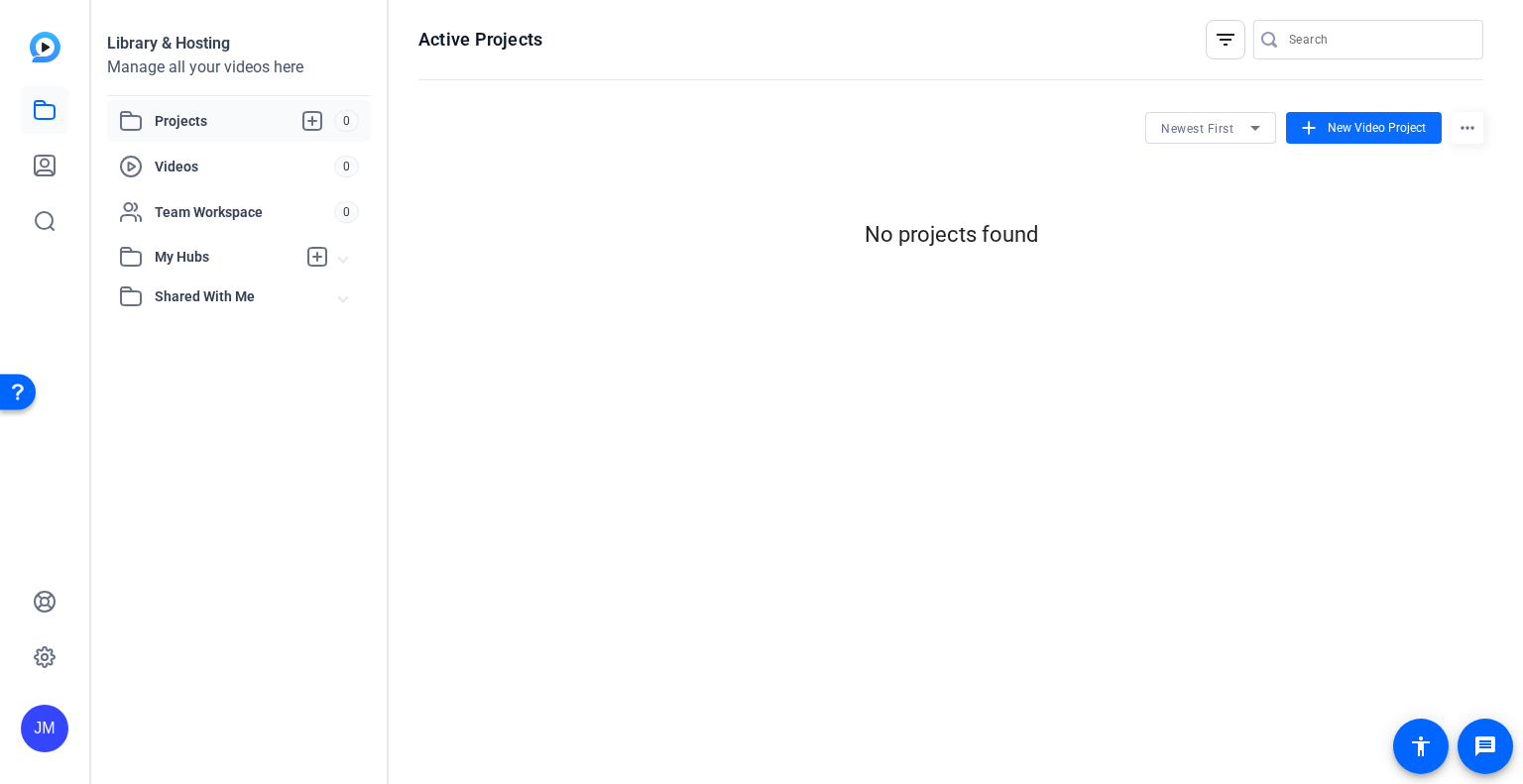 click 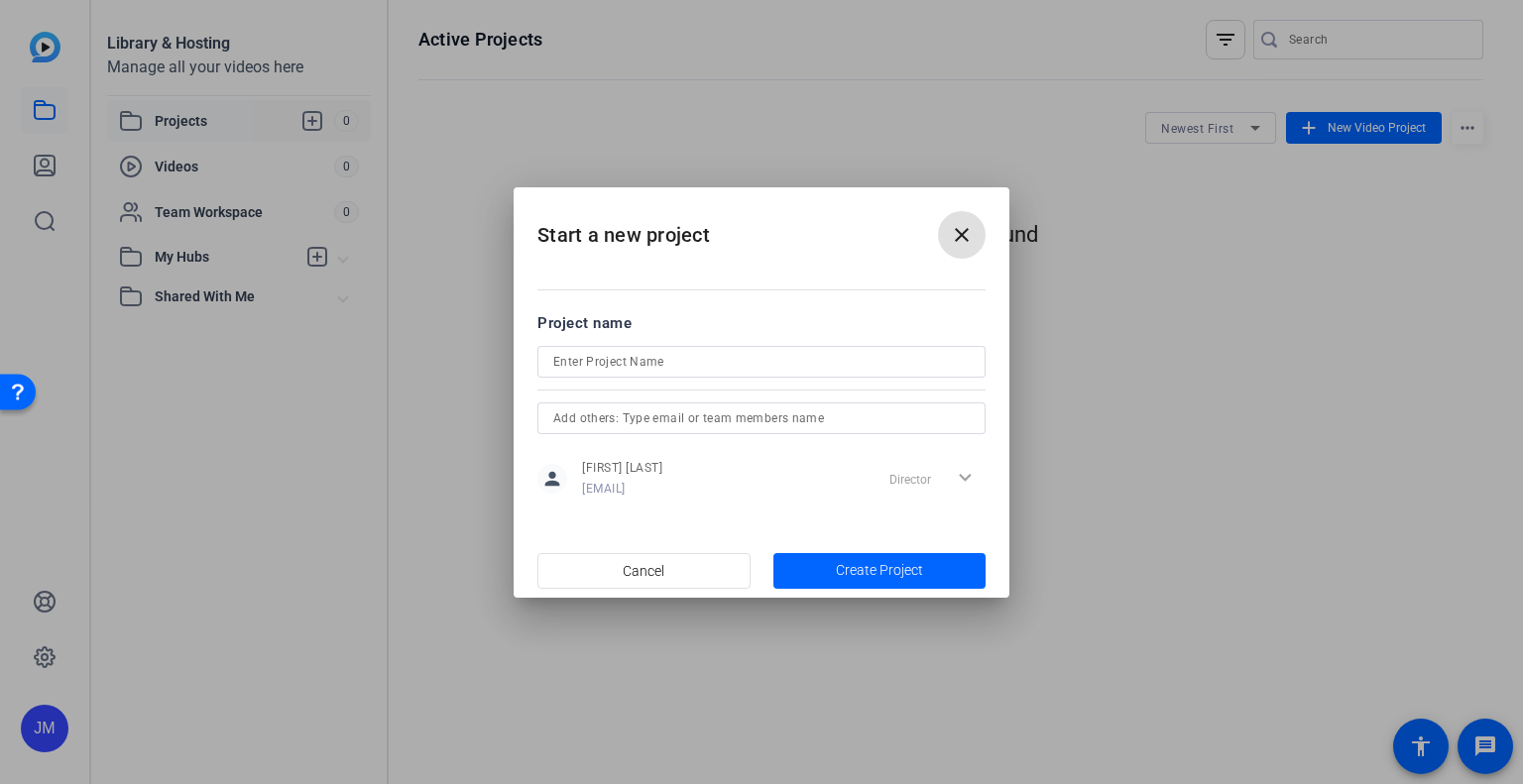 click at bounding box center [762, 362] 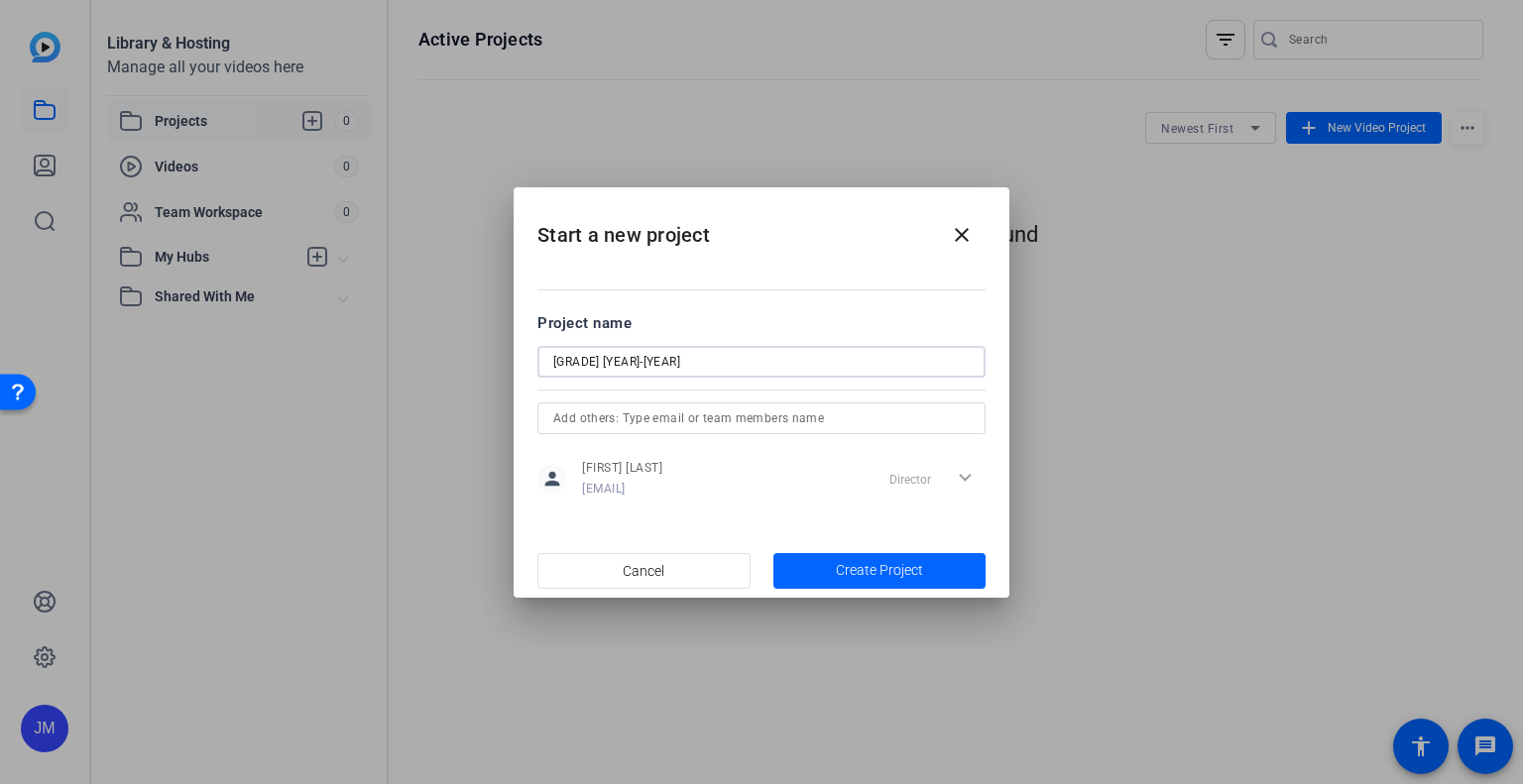 type on "[GRADE] [YEAR]-[YEAR]" 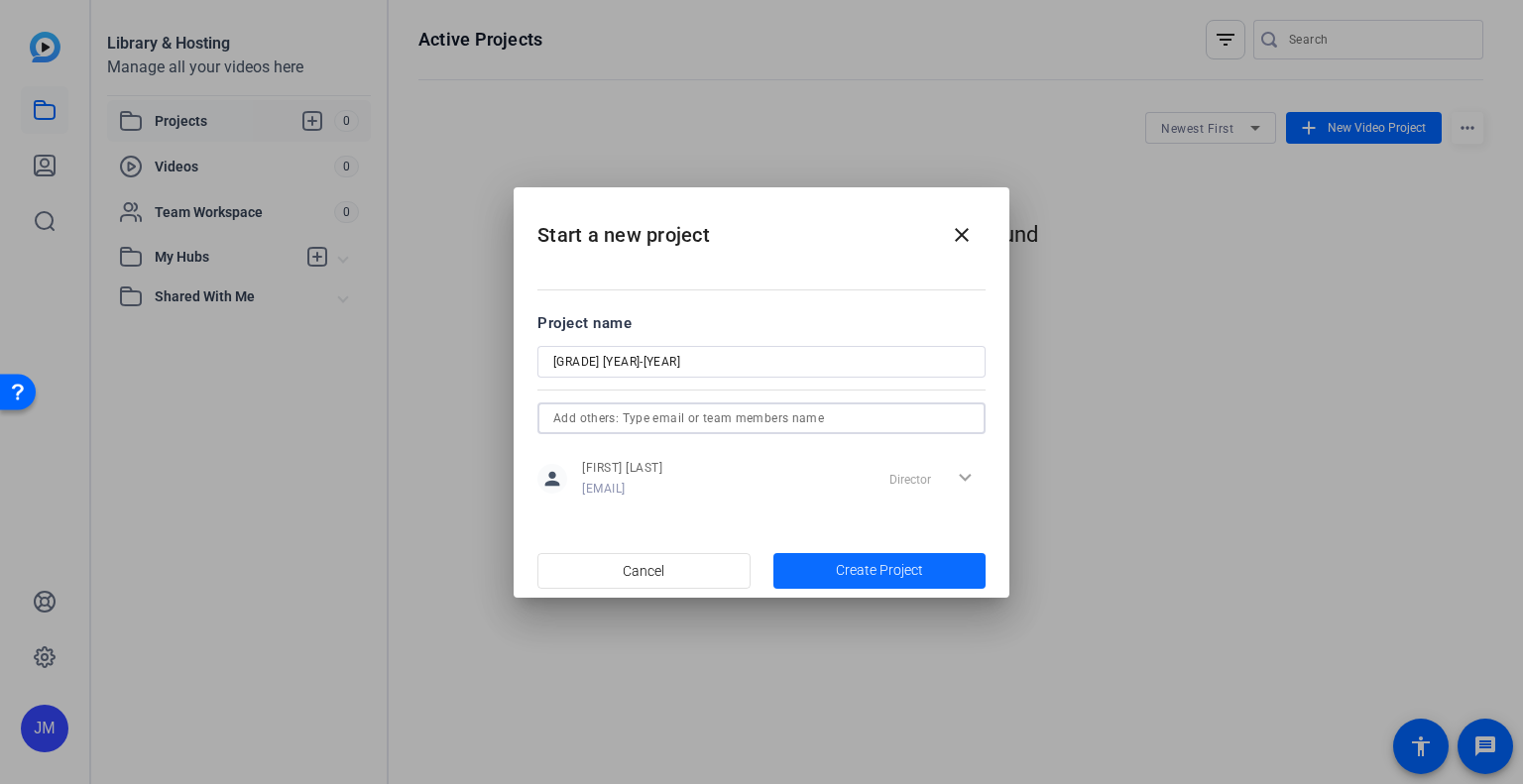 click on "Create Project" 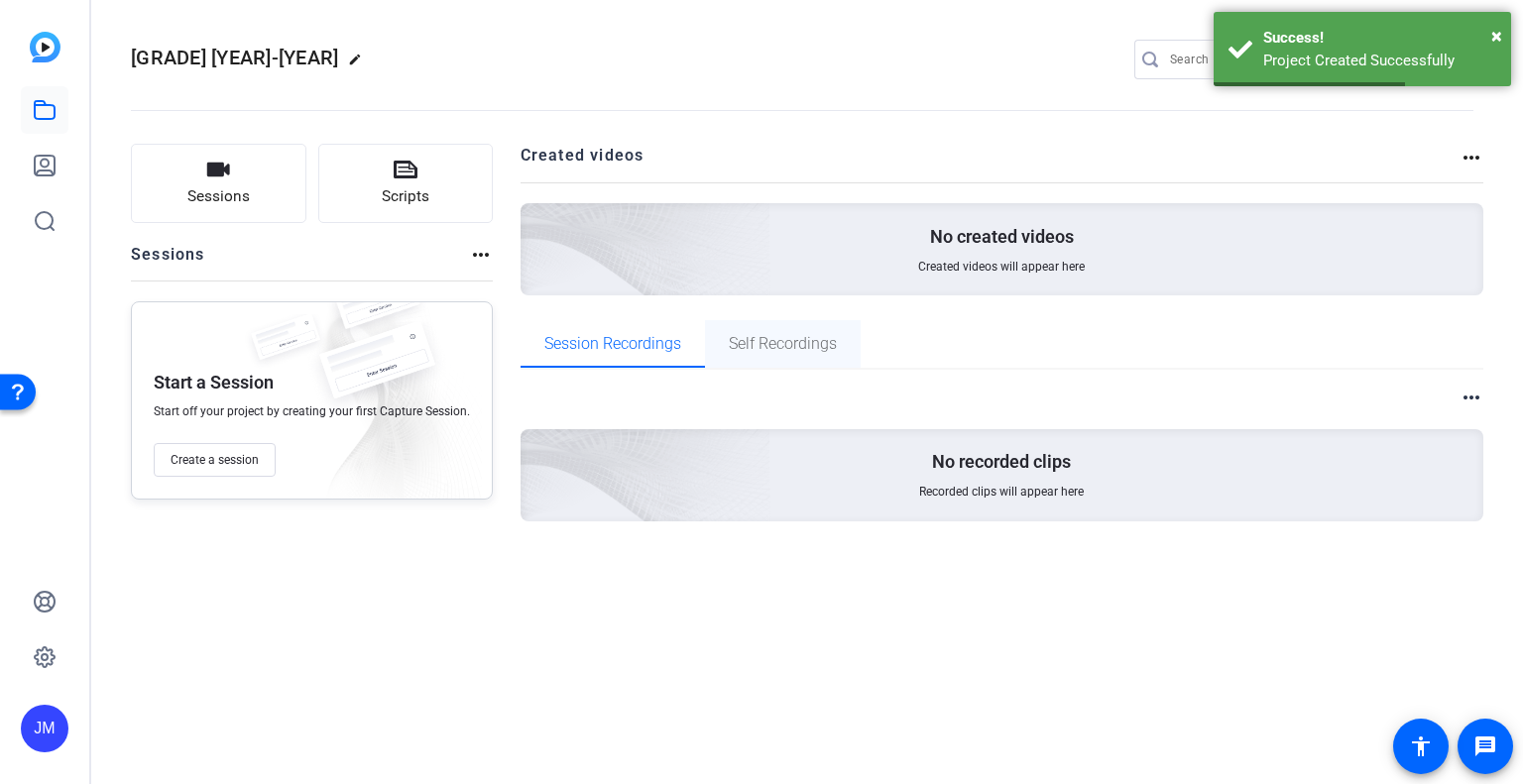 click on "Self Recordings" at bounding box center [782, 344] 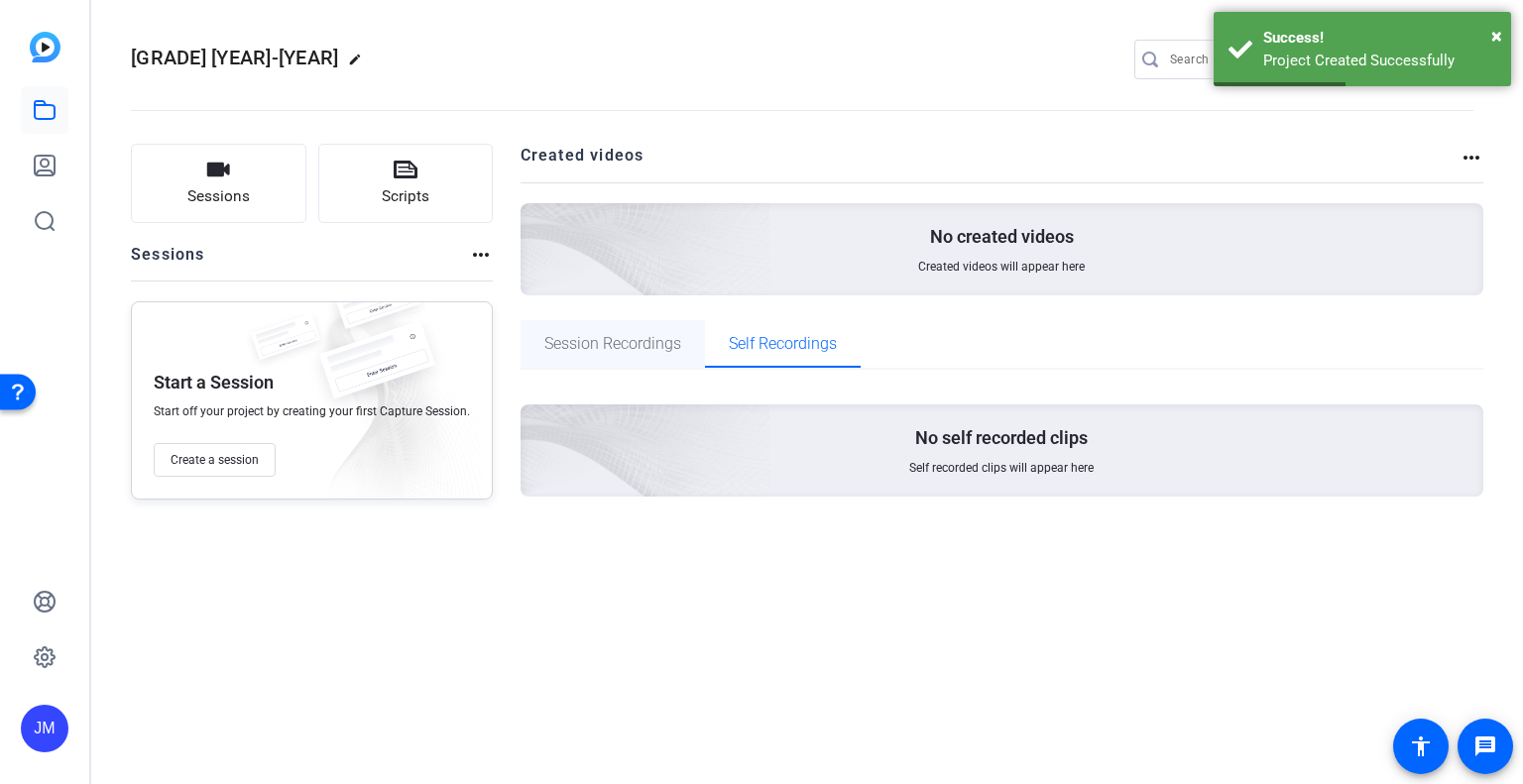 click on "Session Recordings" at bounding box center [613, 344] 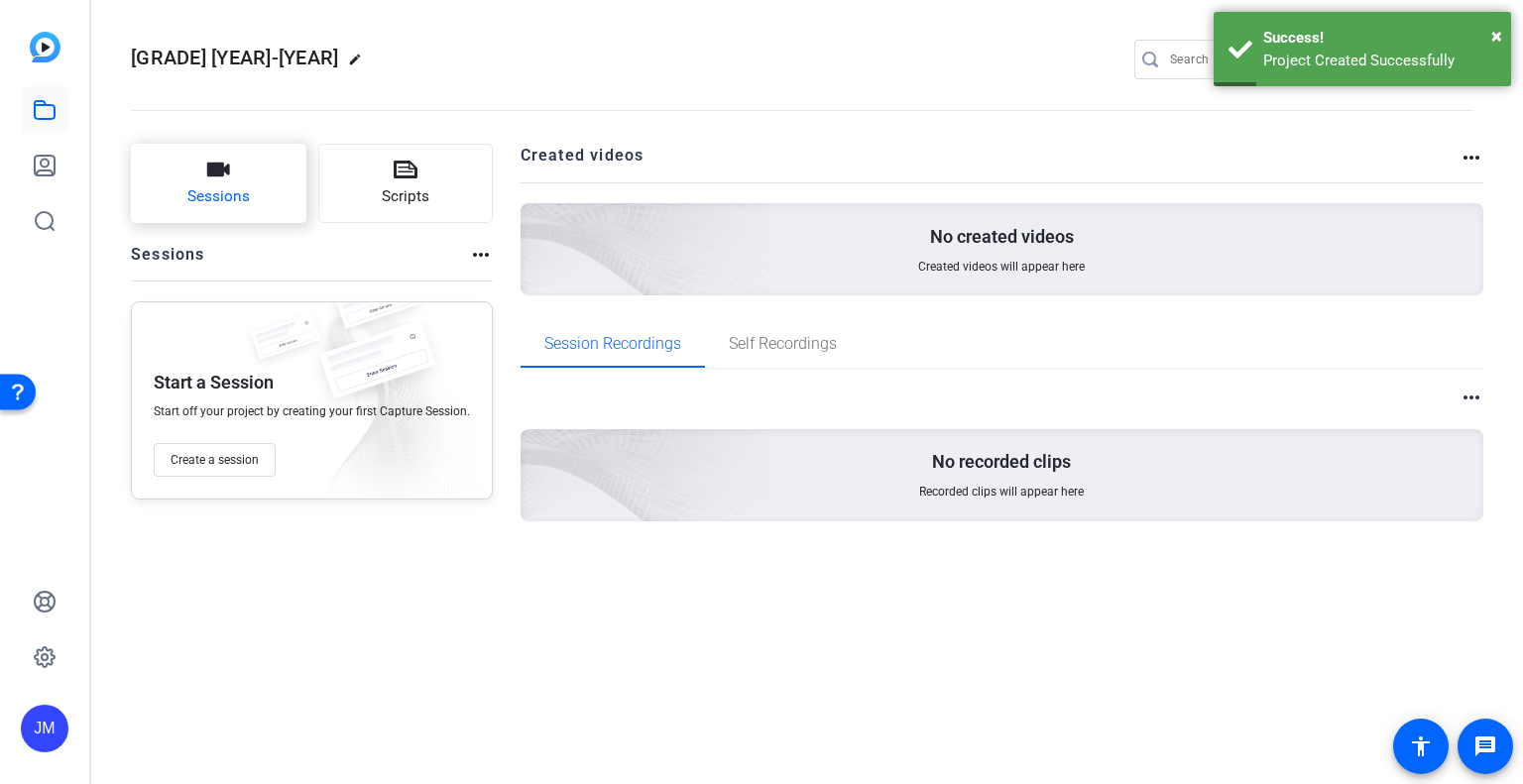 click on "Sessions" 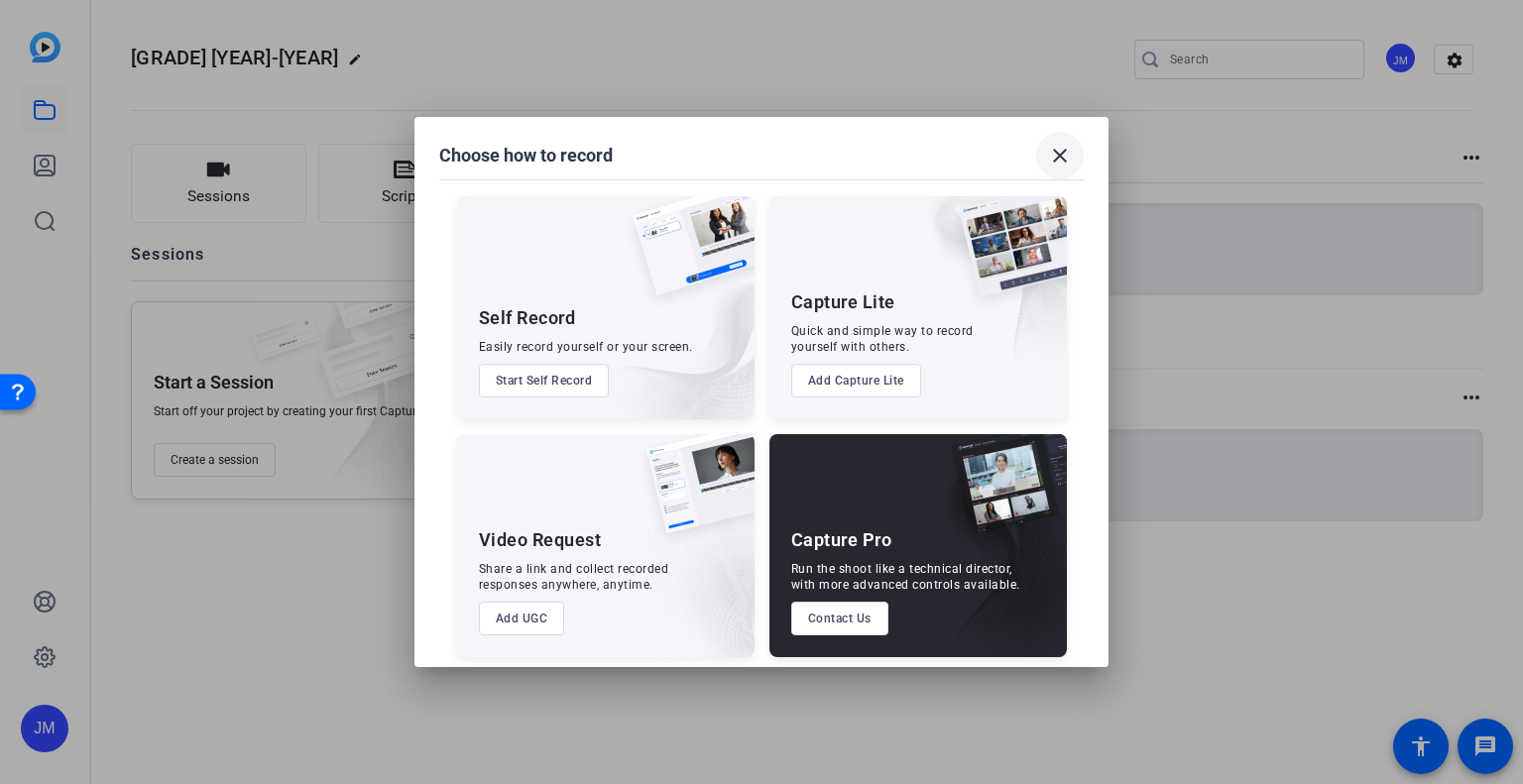 click on "close" at bounding box center (1060, 156) 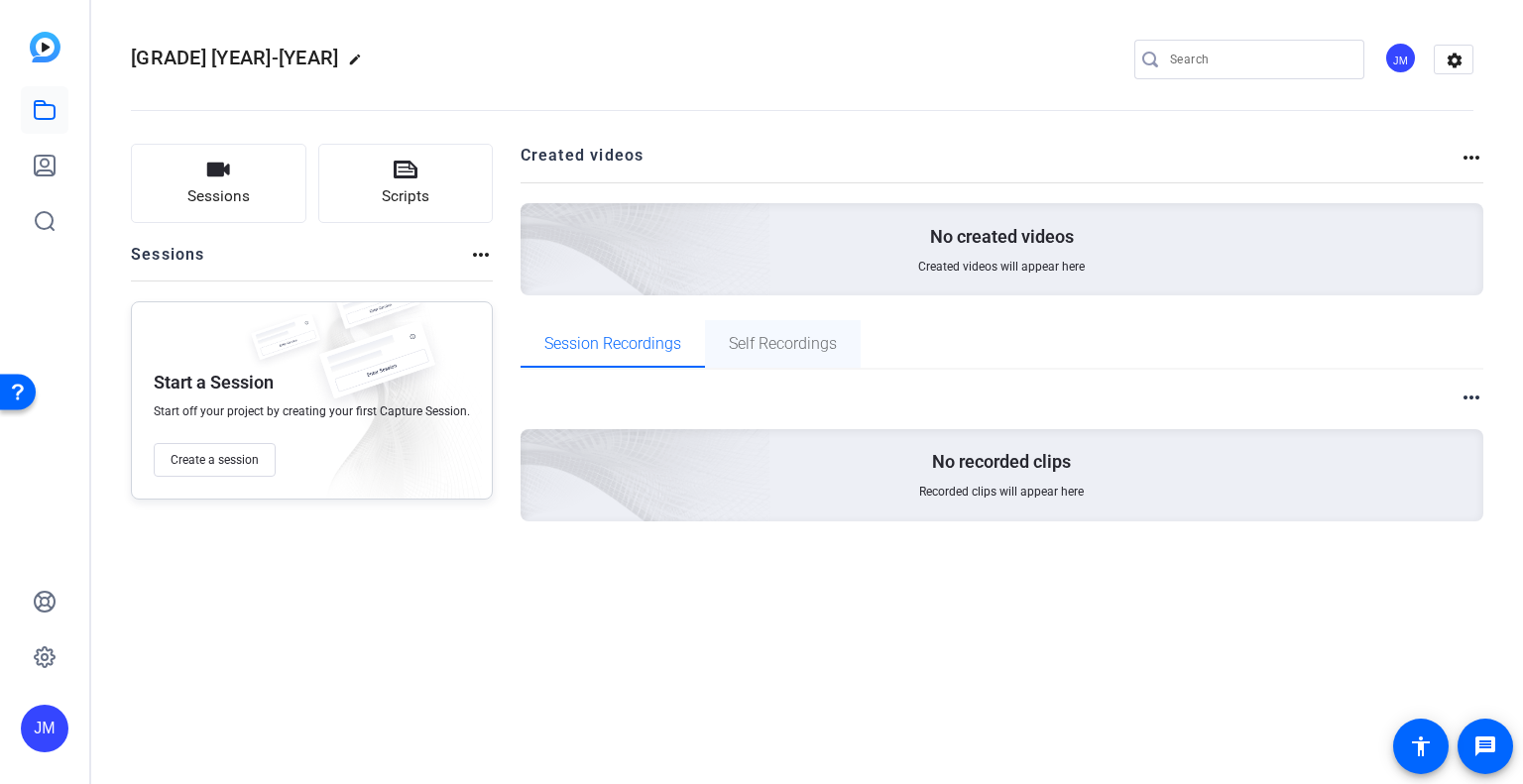 click on "Self Recordings" at bounding box center [782, 344] 